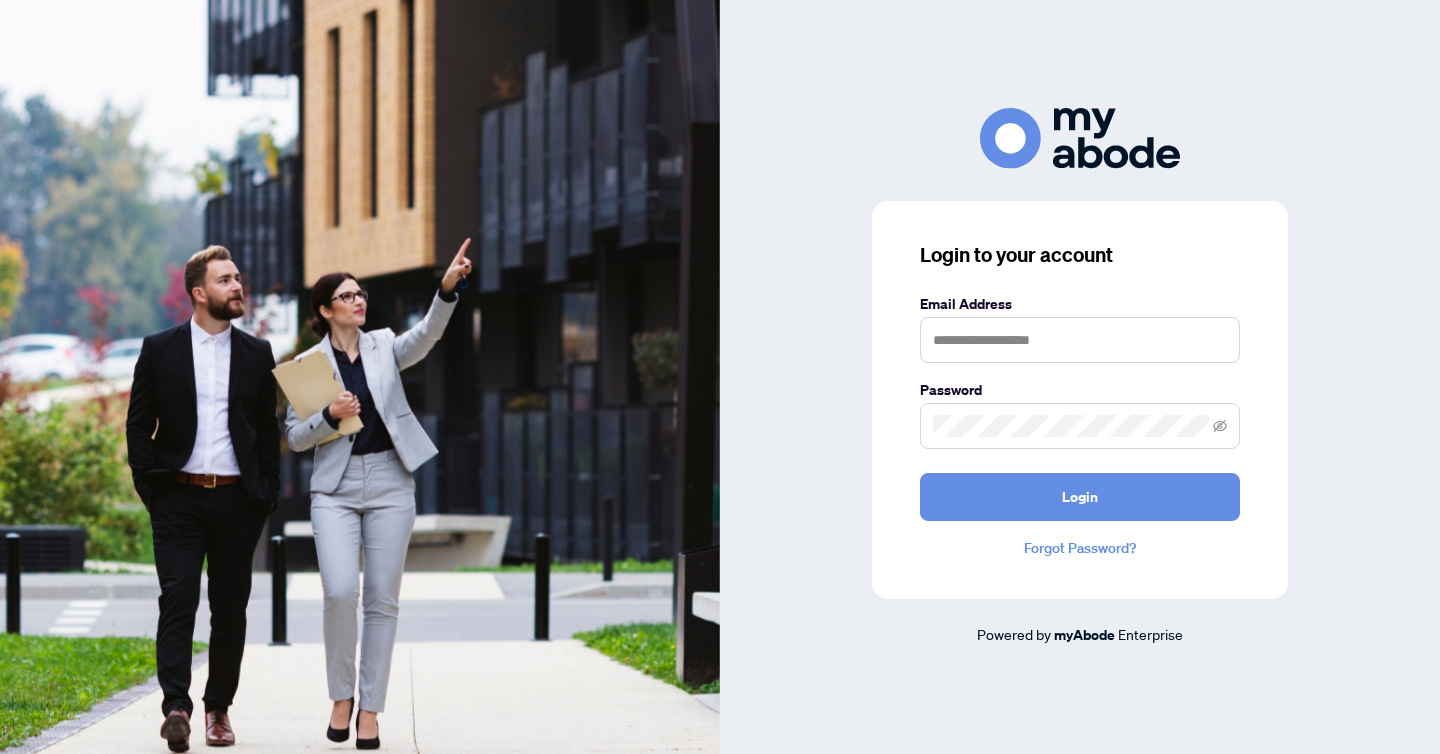 scroll, scrollTop: 0, scrollLeft: 0, axis: both 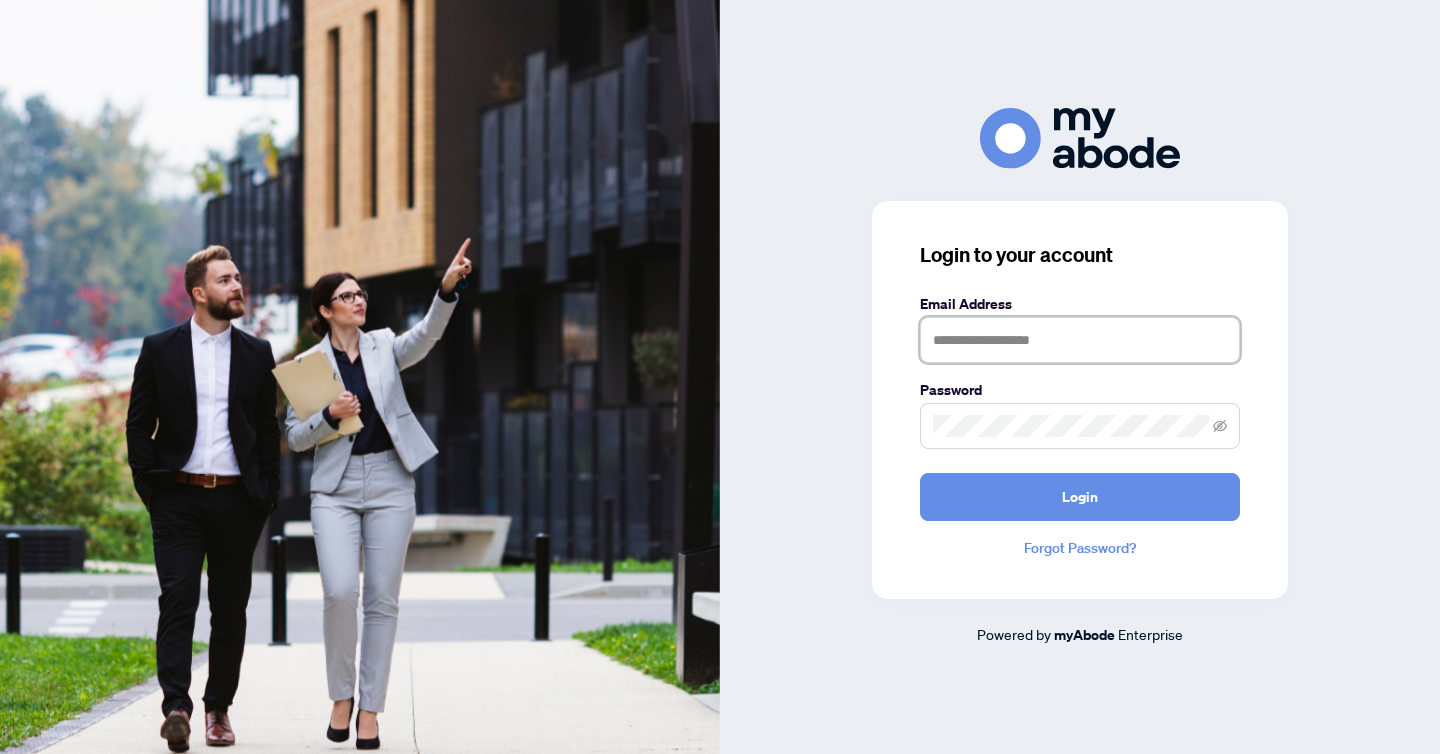 click at bounding box center (1080, 340) 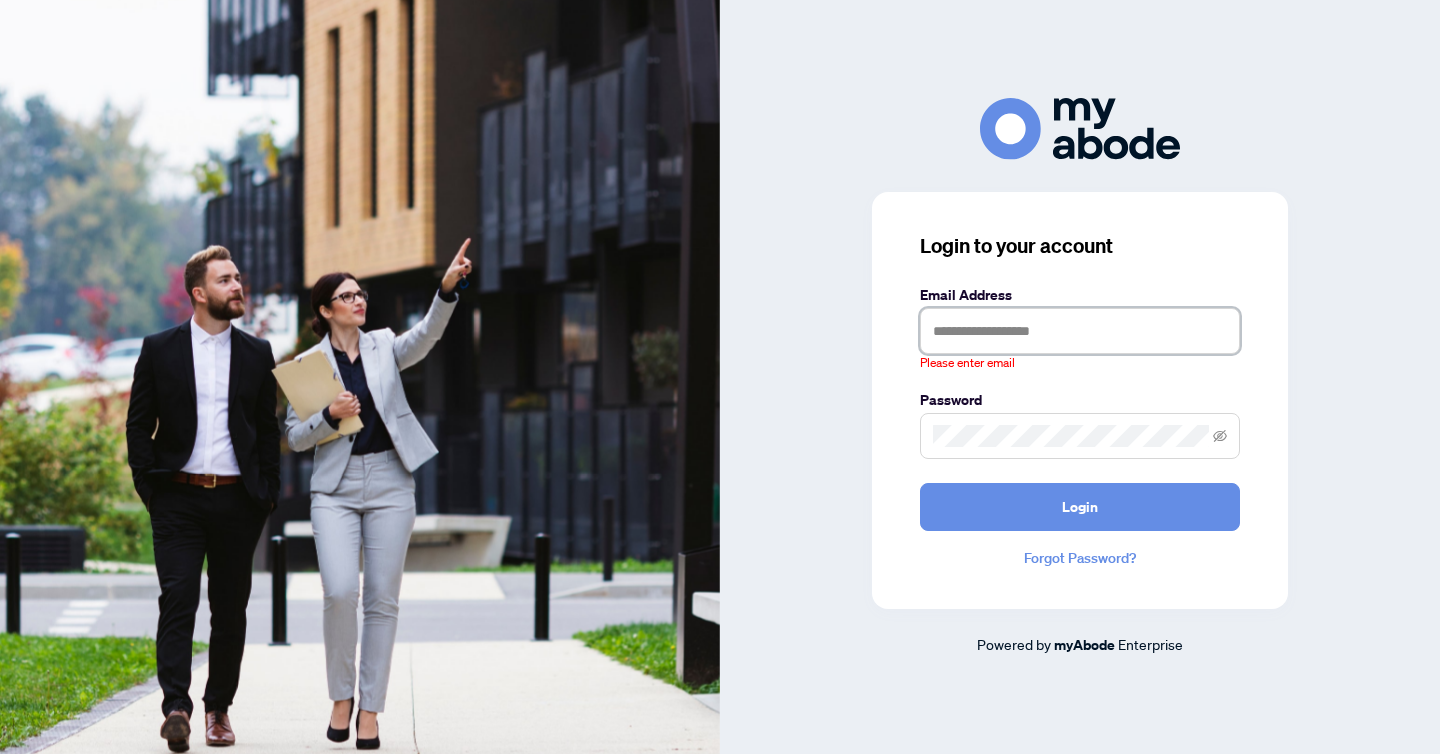 type on "**********" 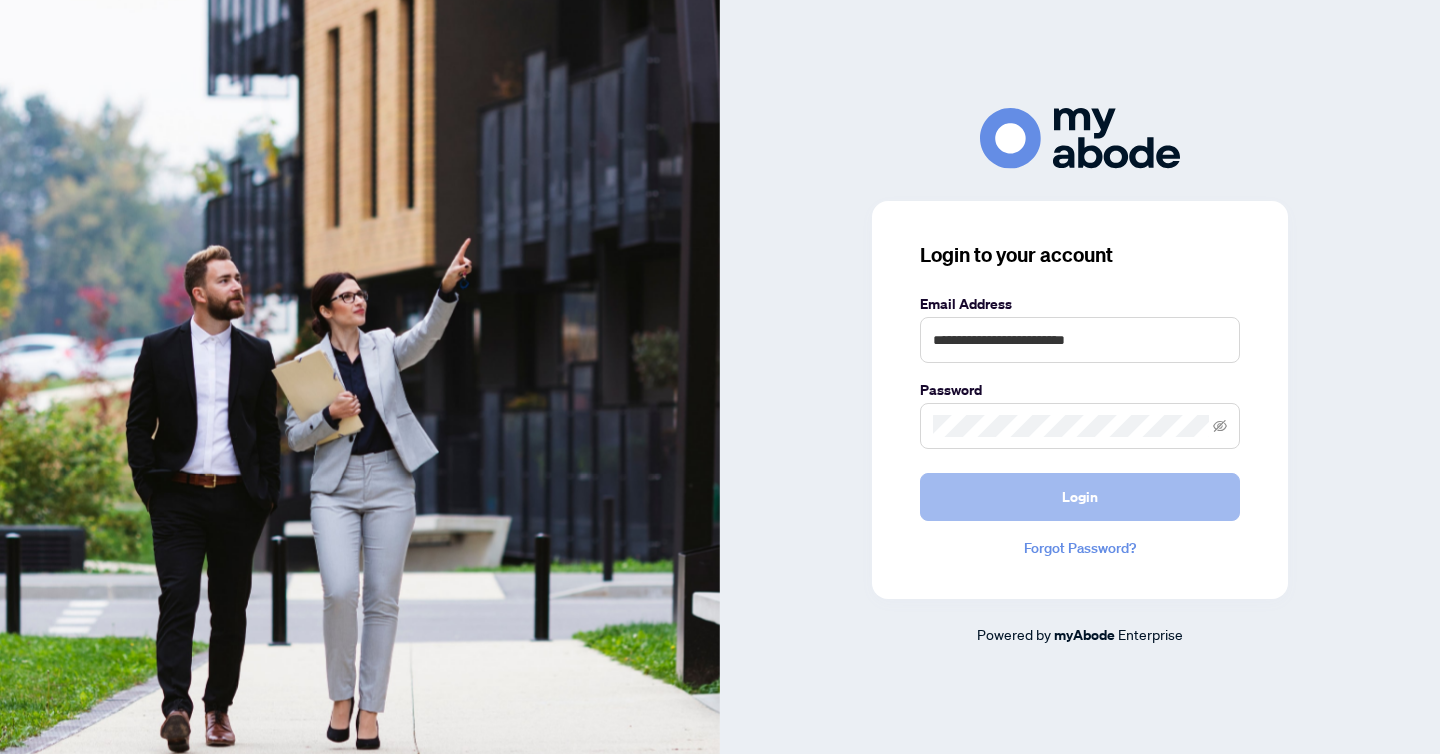 click on "Login" at bounding box center (1080, 497) 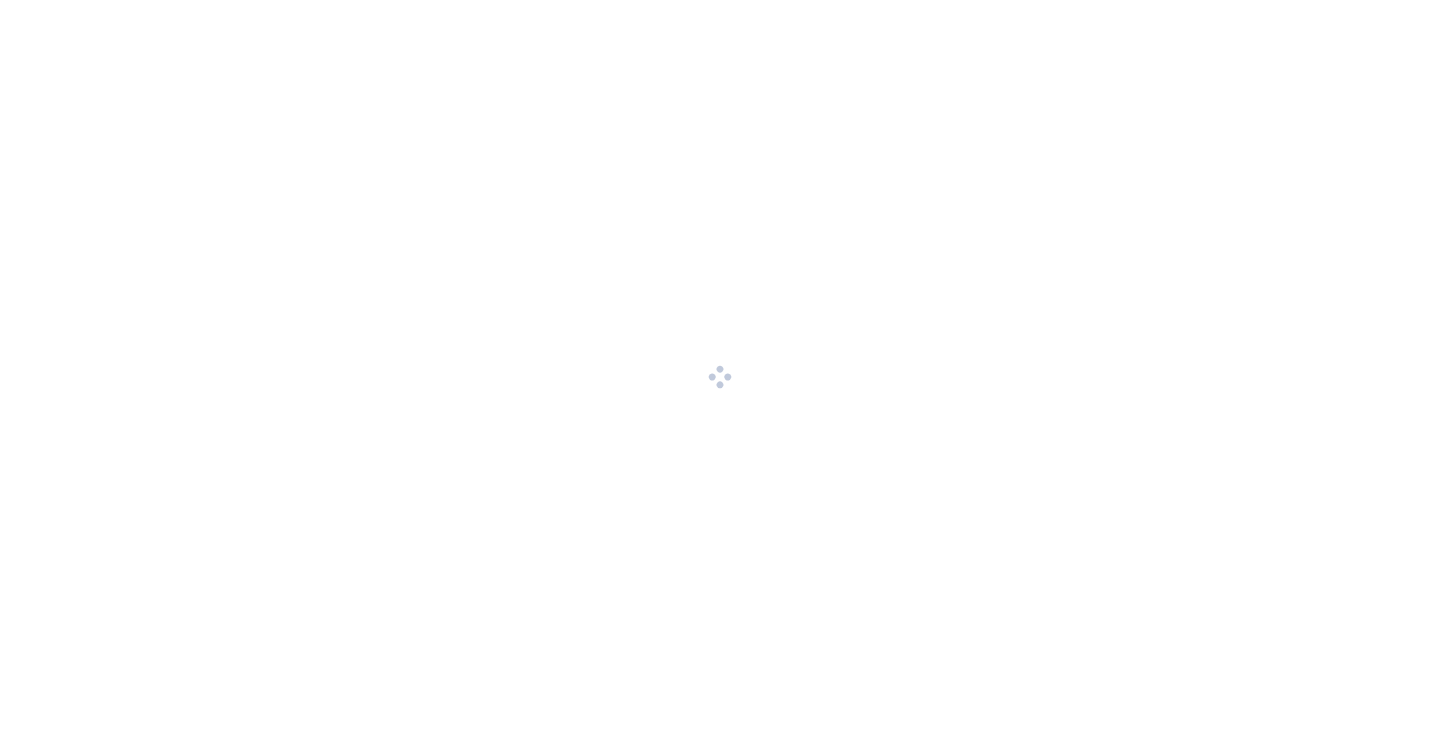 scroll, scrollTop: 0, scrollLeft: 0, axis: both 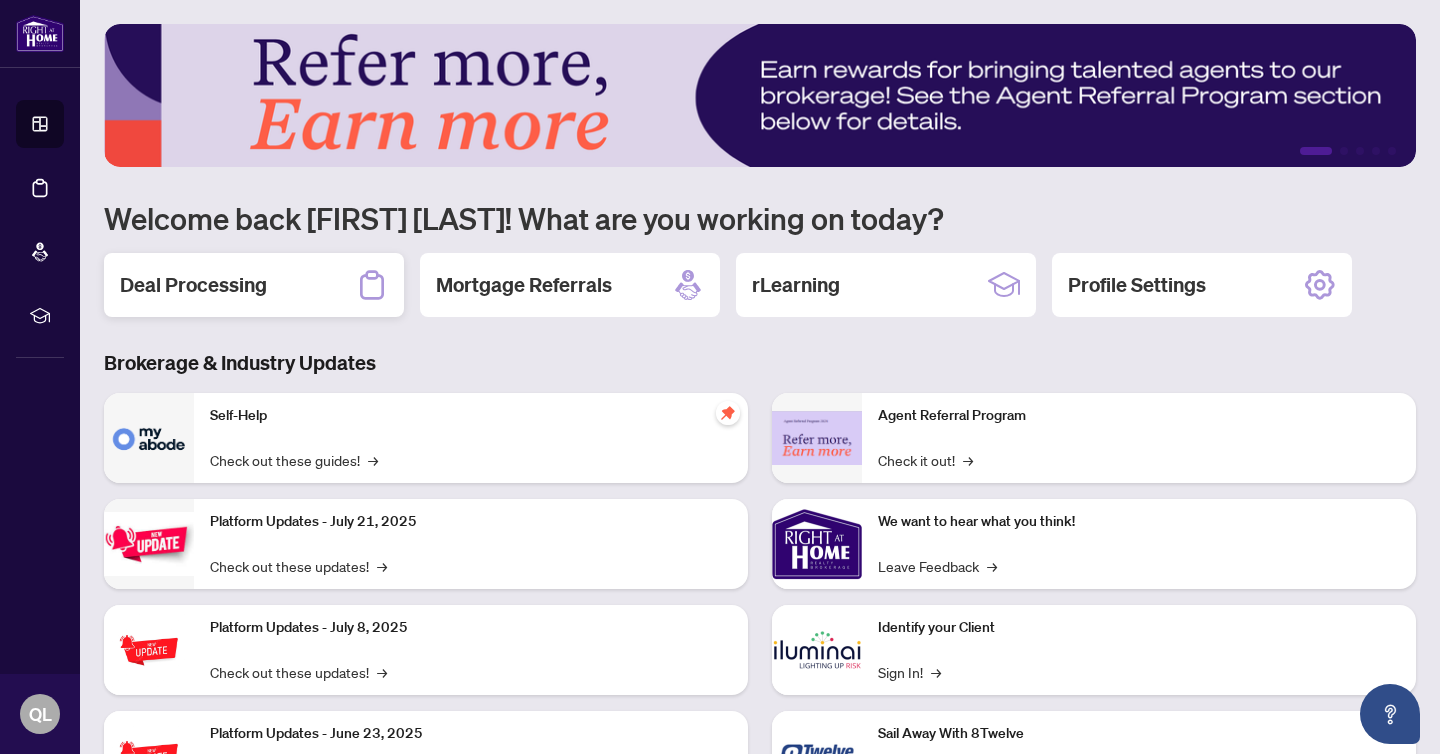 click on "Deal Processing" at bounding box center [254, 285] 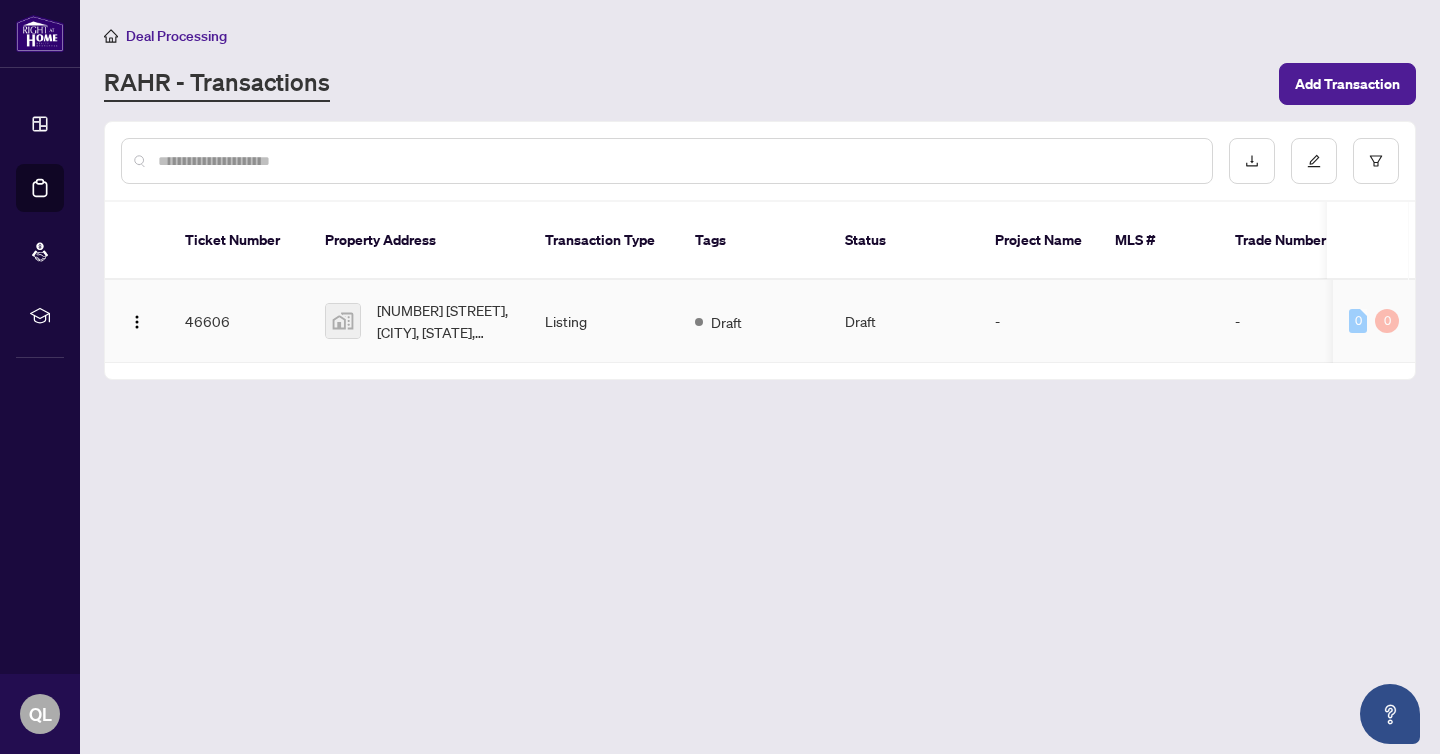 click on "46606" at bounding box center [239, 321] 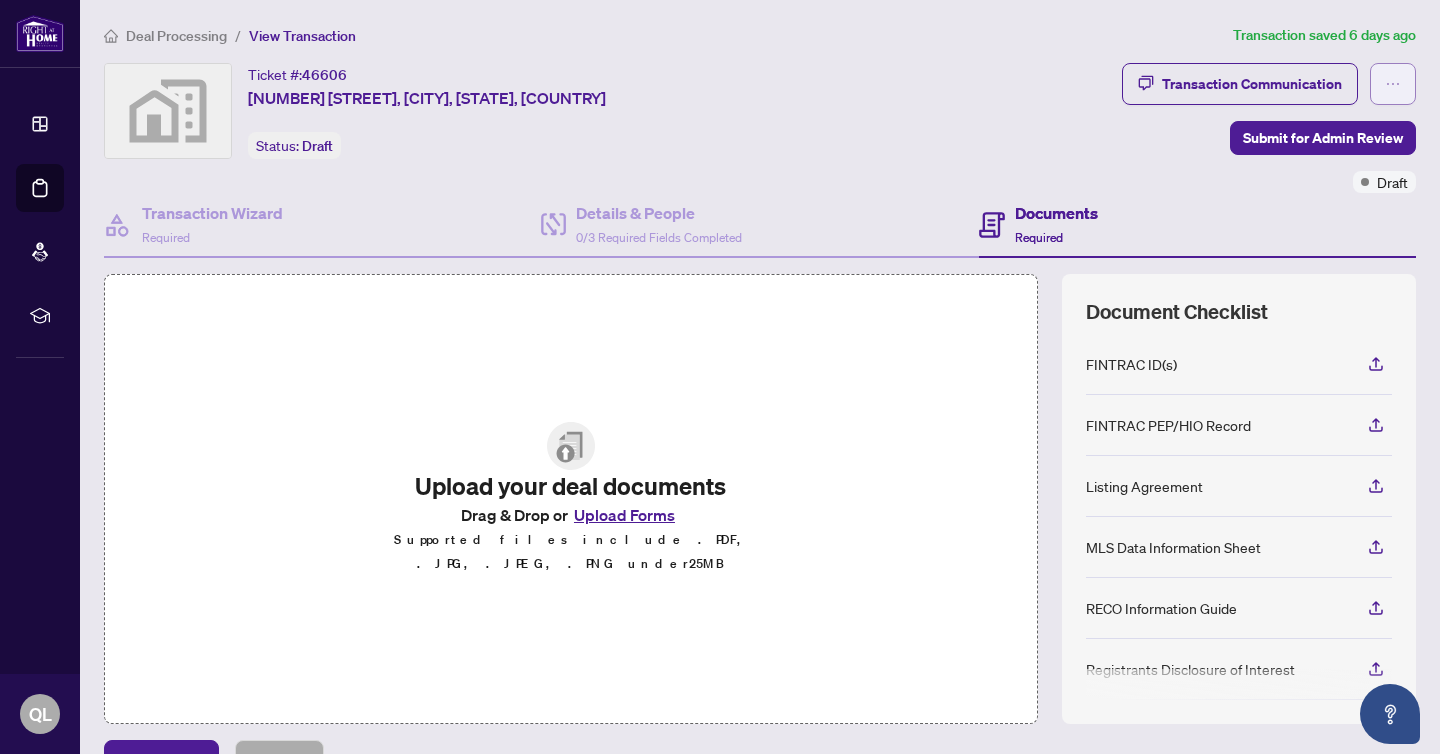 click 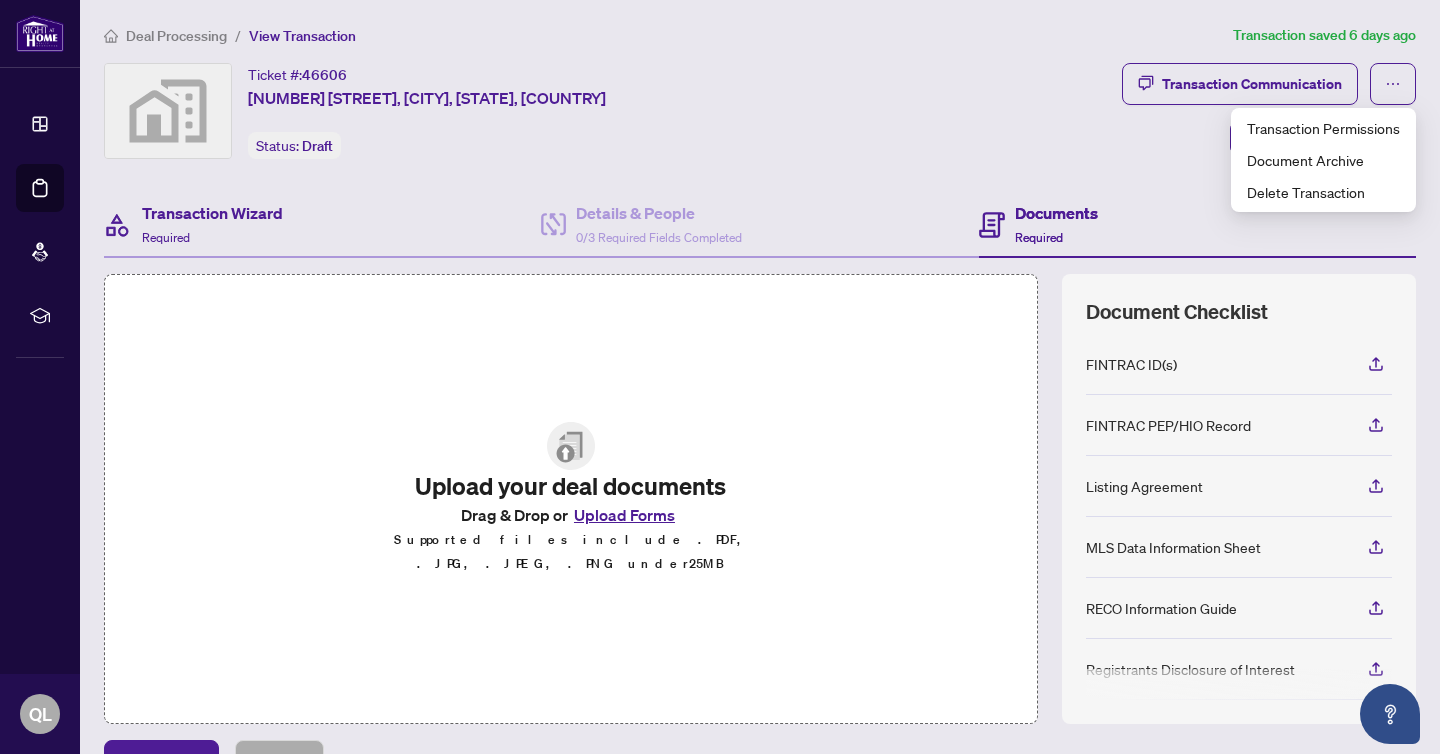 click on "Transaction Wizard Required" at bounding box center (322, 225) 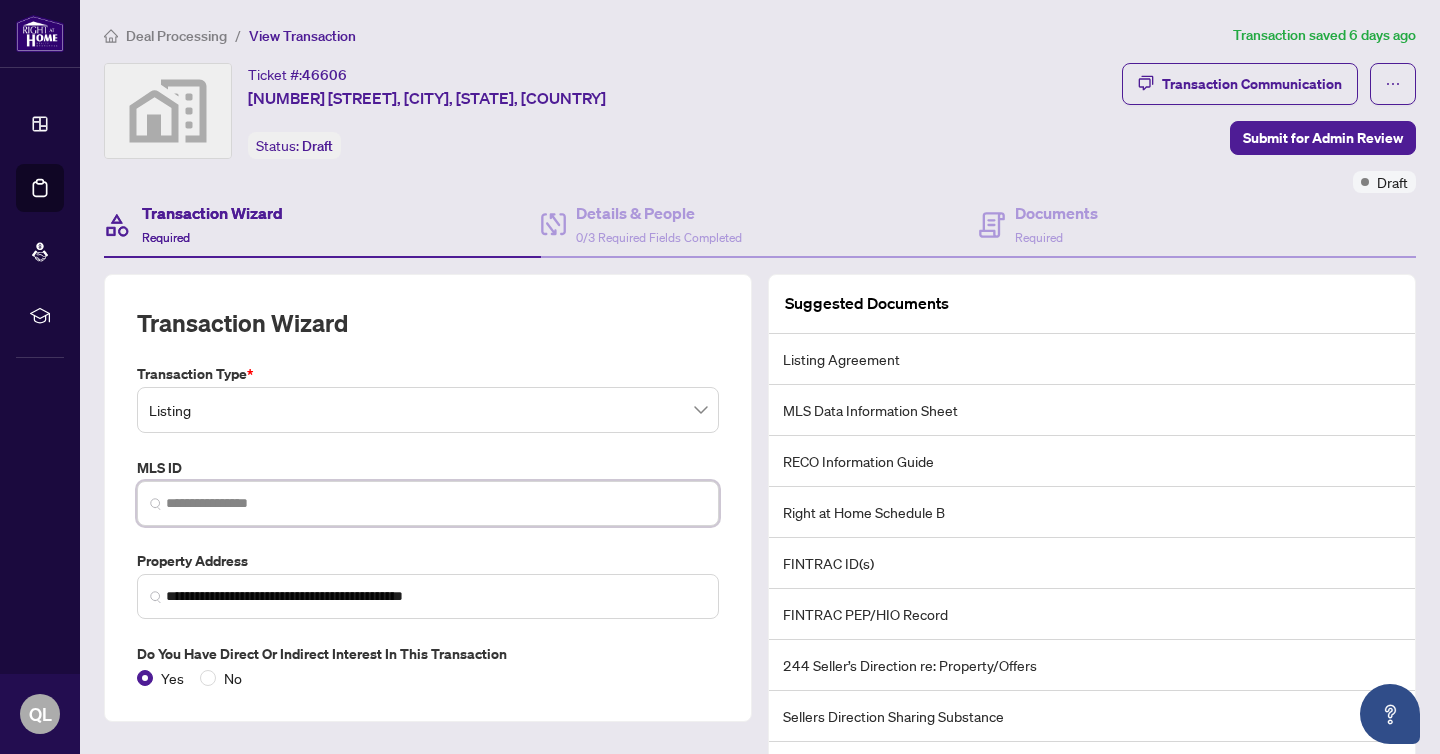 click at bounding box center [436, 503] 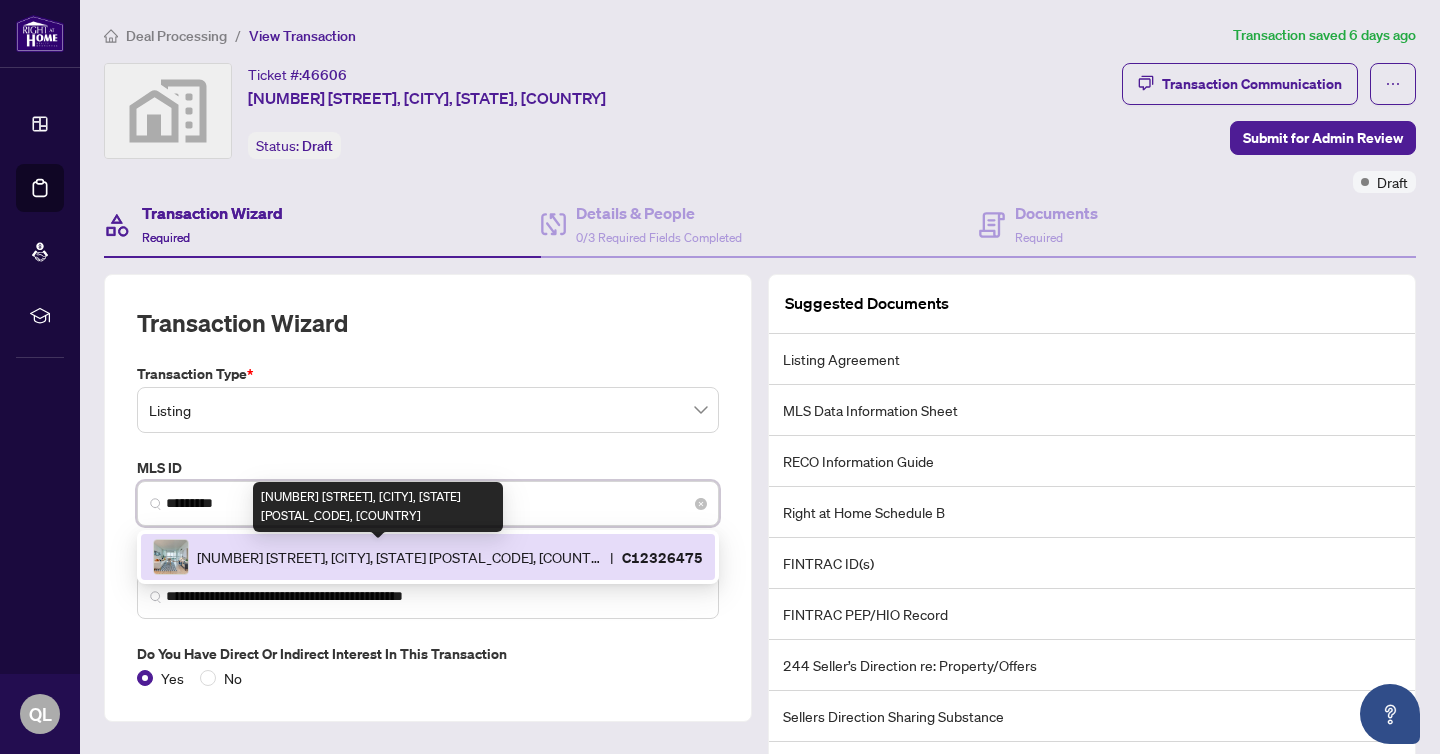 click on "[NUMBER] [STREET], [CITY], [STATE] [POSTAL_CODE], [COUNTRY]" at bounding box center (399, 557) 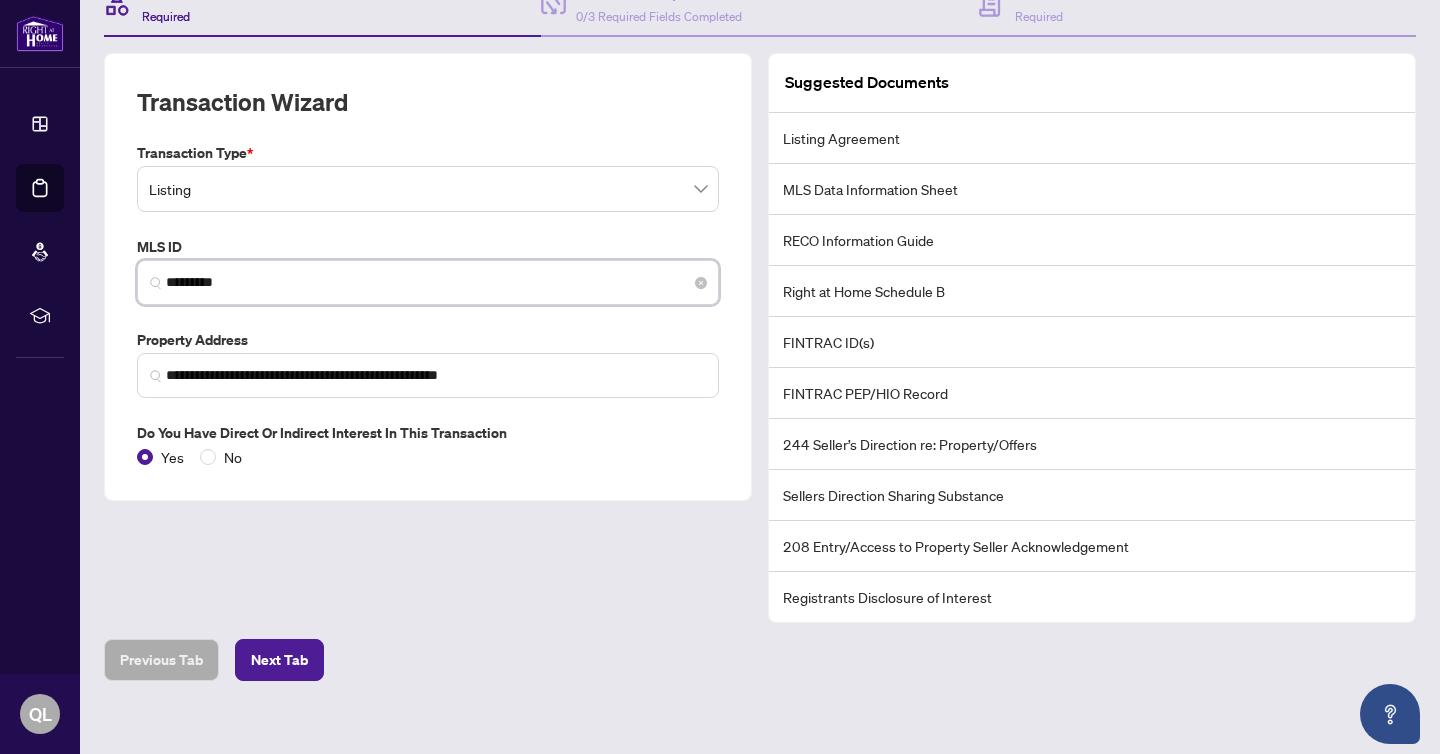 scroll, scrollTop: 228, scrollLeft: 0, axis: vertical 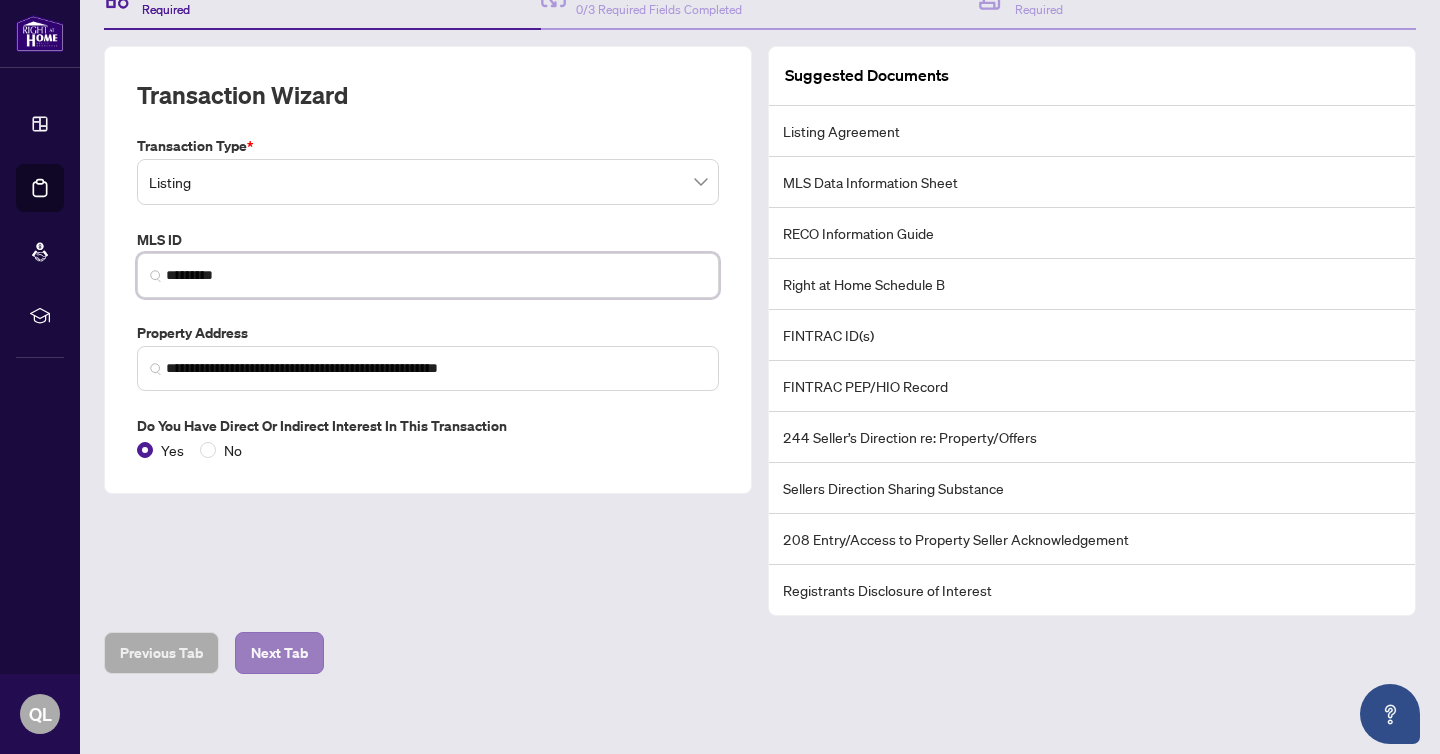 type on "*********" 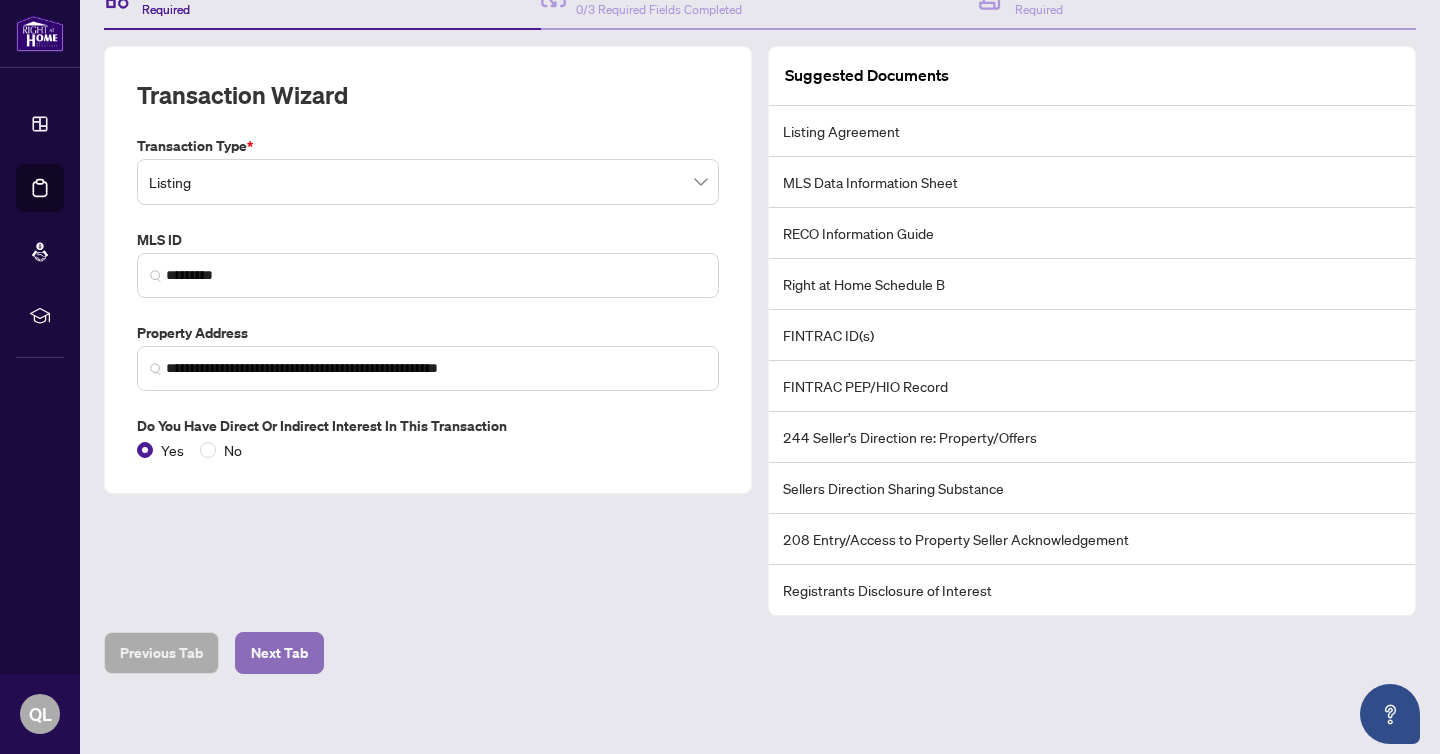 click on "Next Tab" at bounding box center [279, 653] 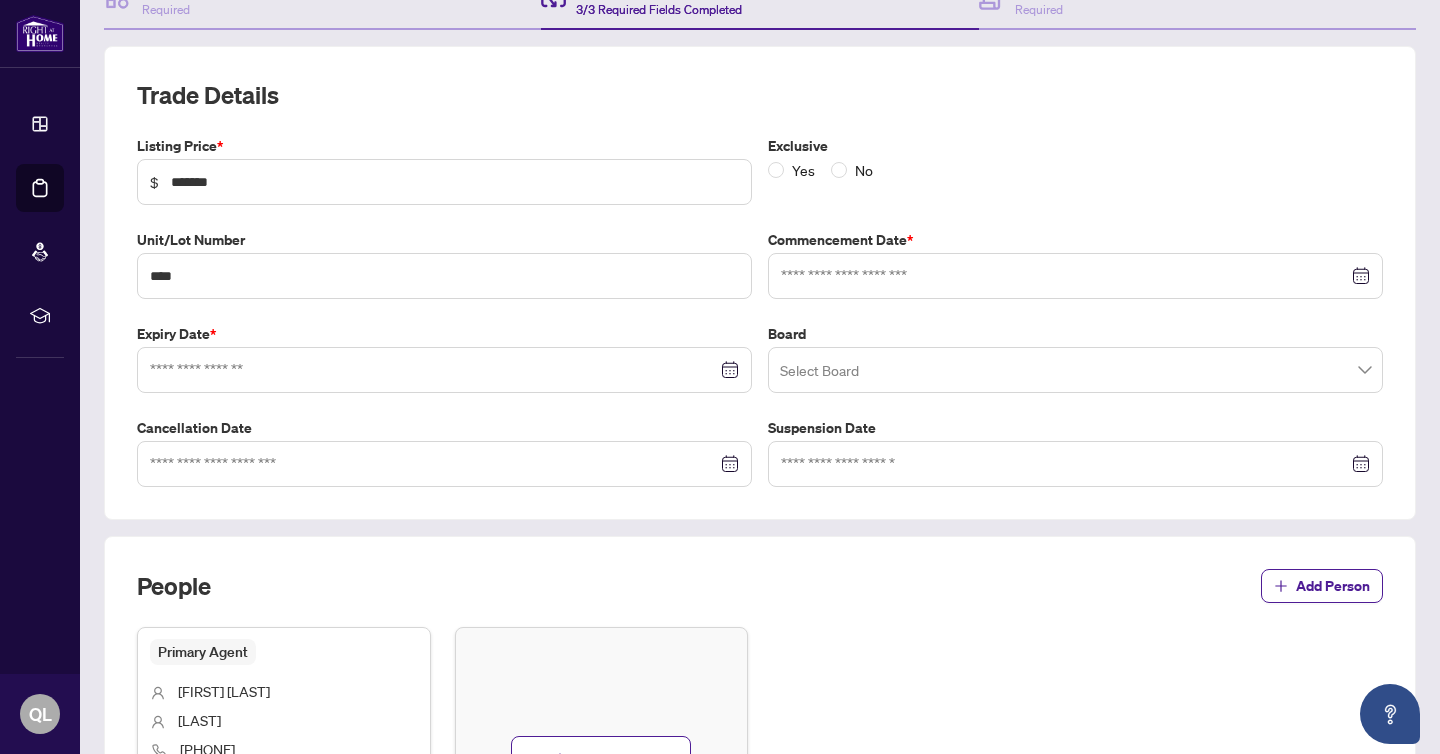 type on "**********" 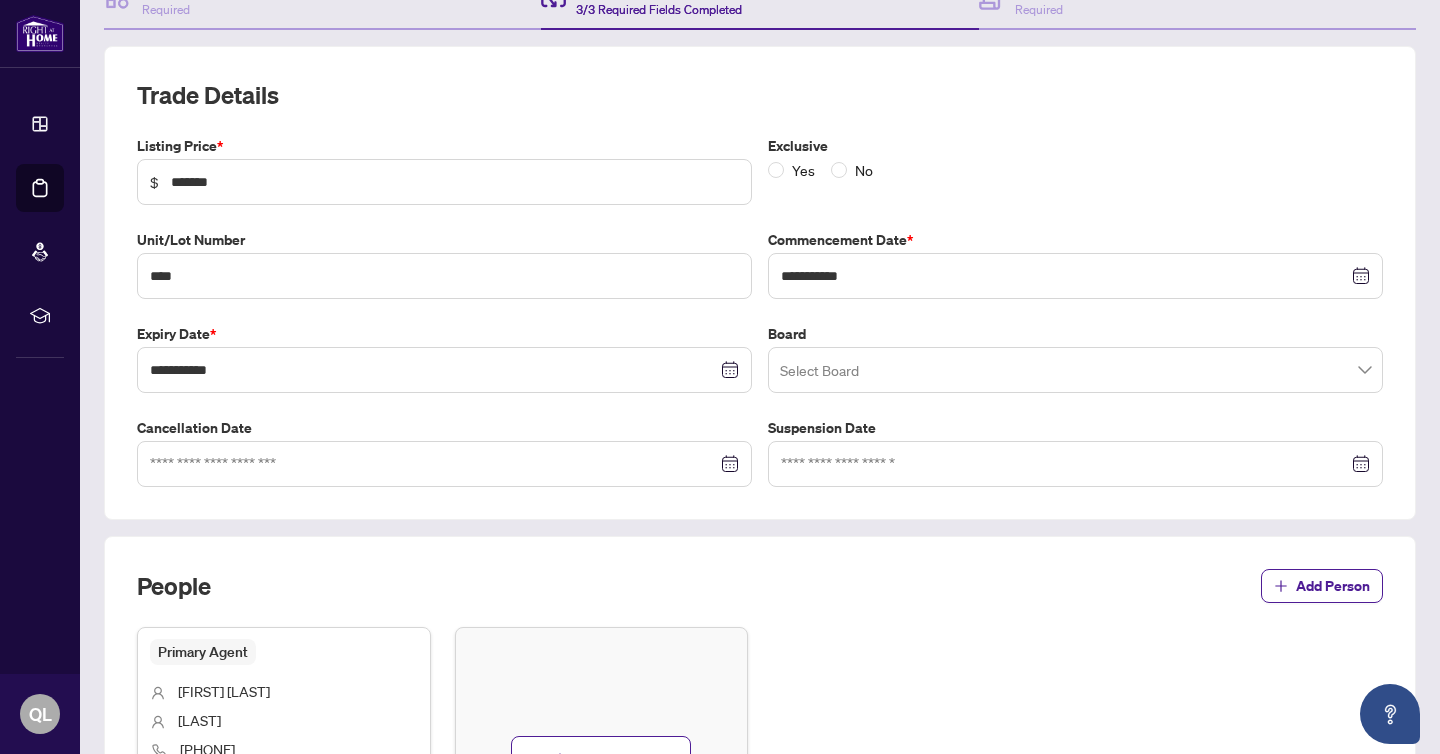click at bounding box center (1075, 370) 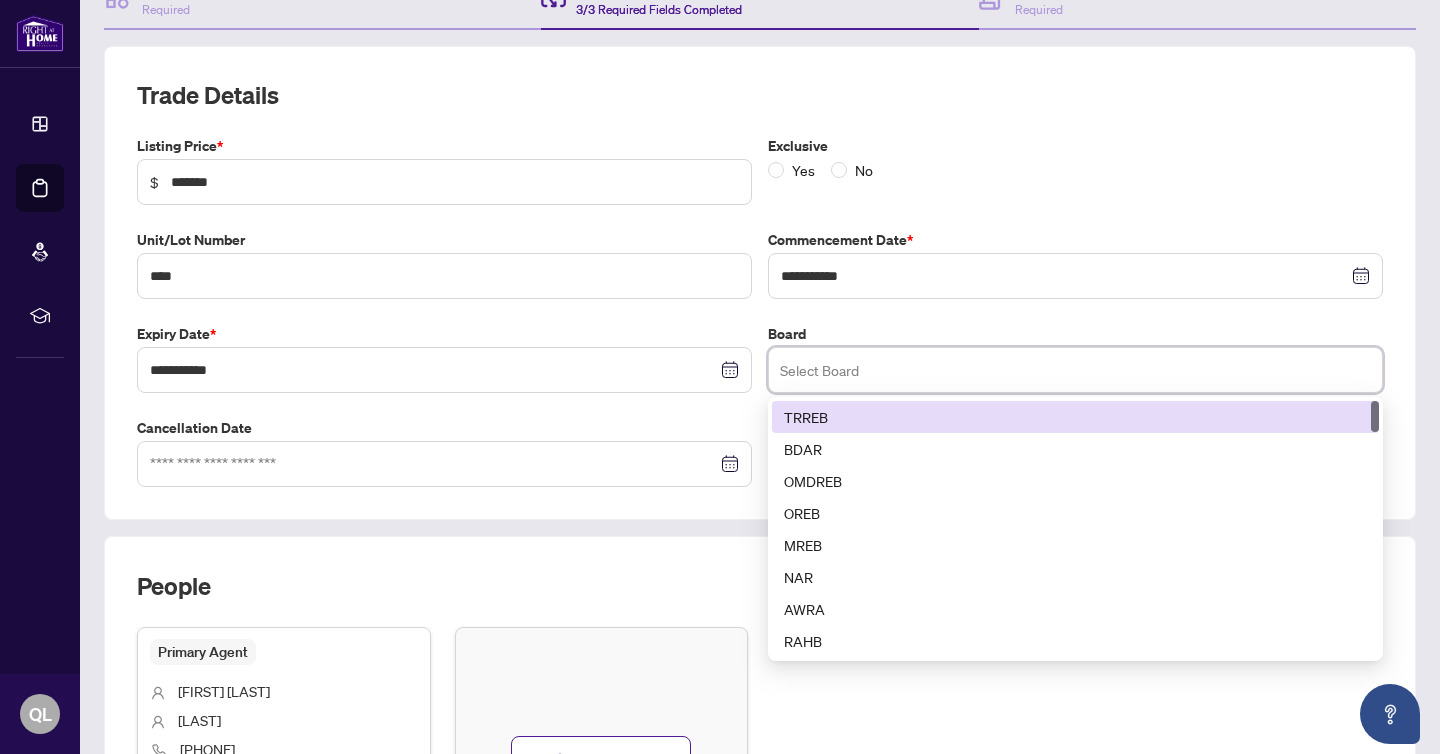 click on "TRREB" at bounding box center [1075, 417] 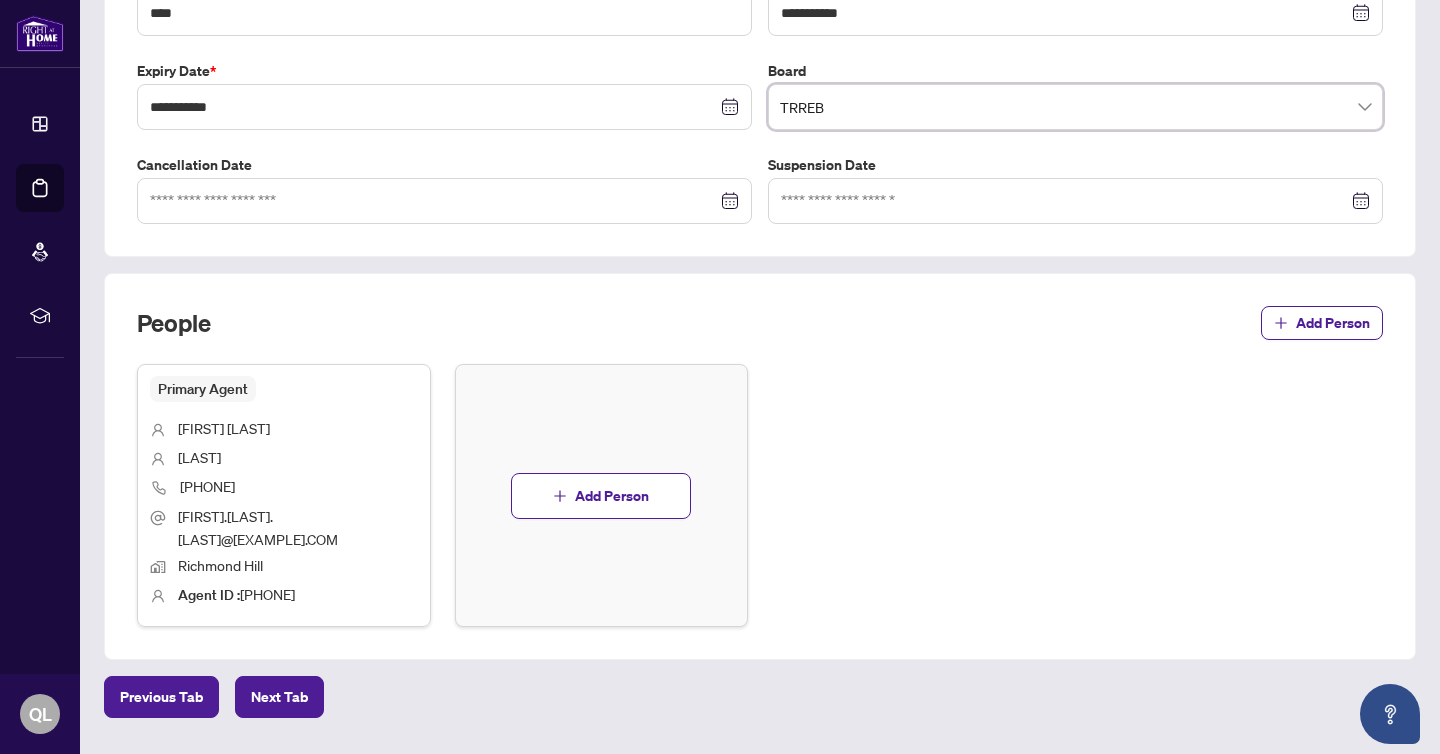 scroll, scrollTop: 501, scrollLeft: 0, axis: vertical 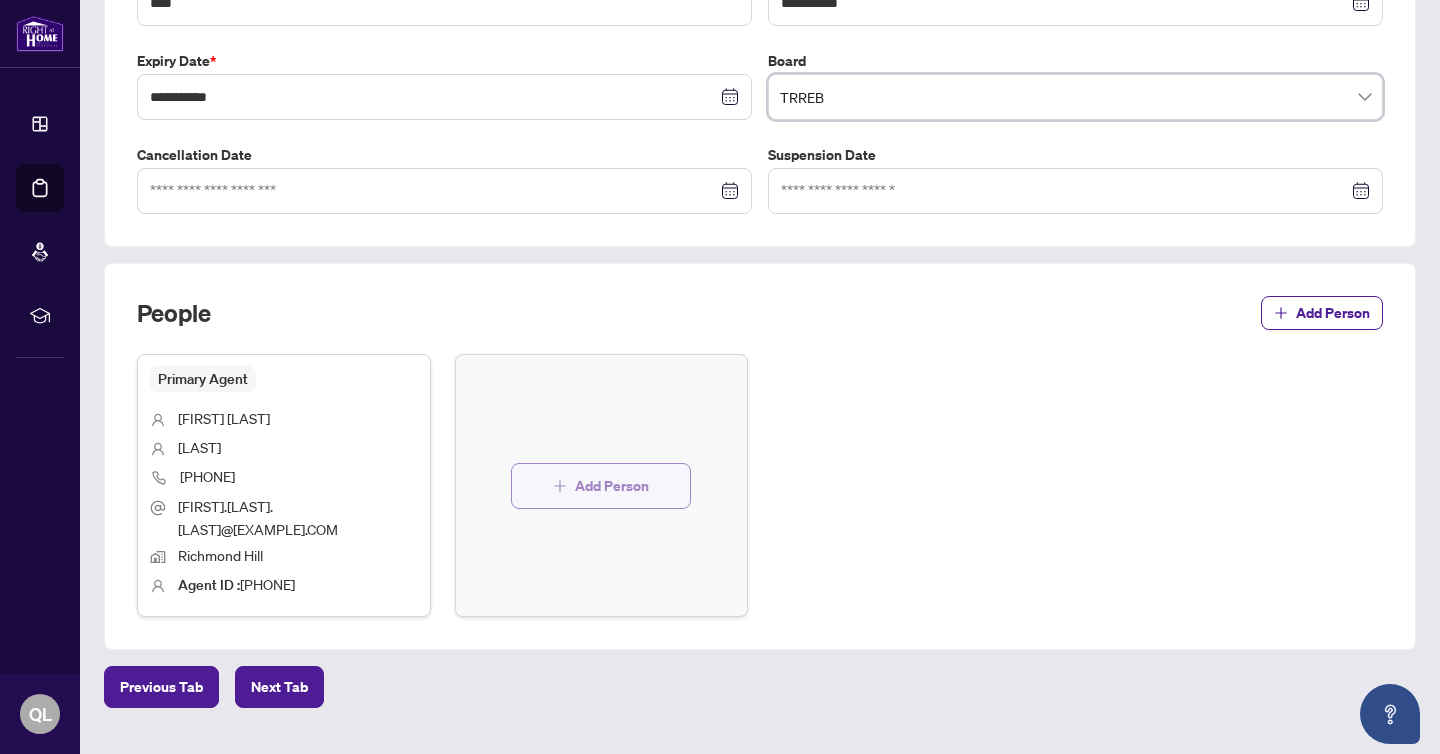 click on "Add Person" at bounding box center (612, 486) 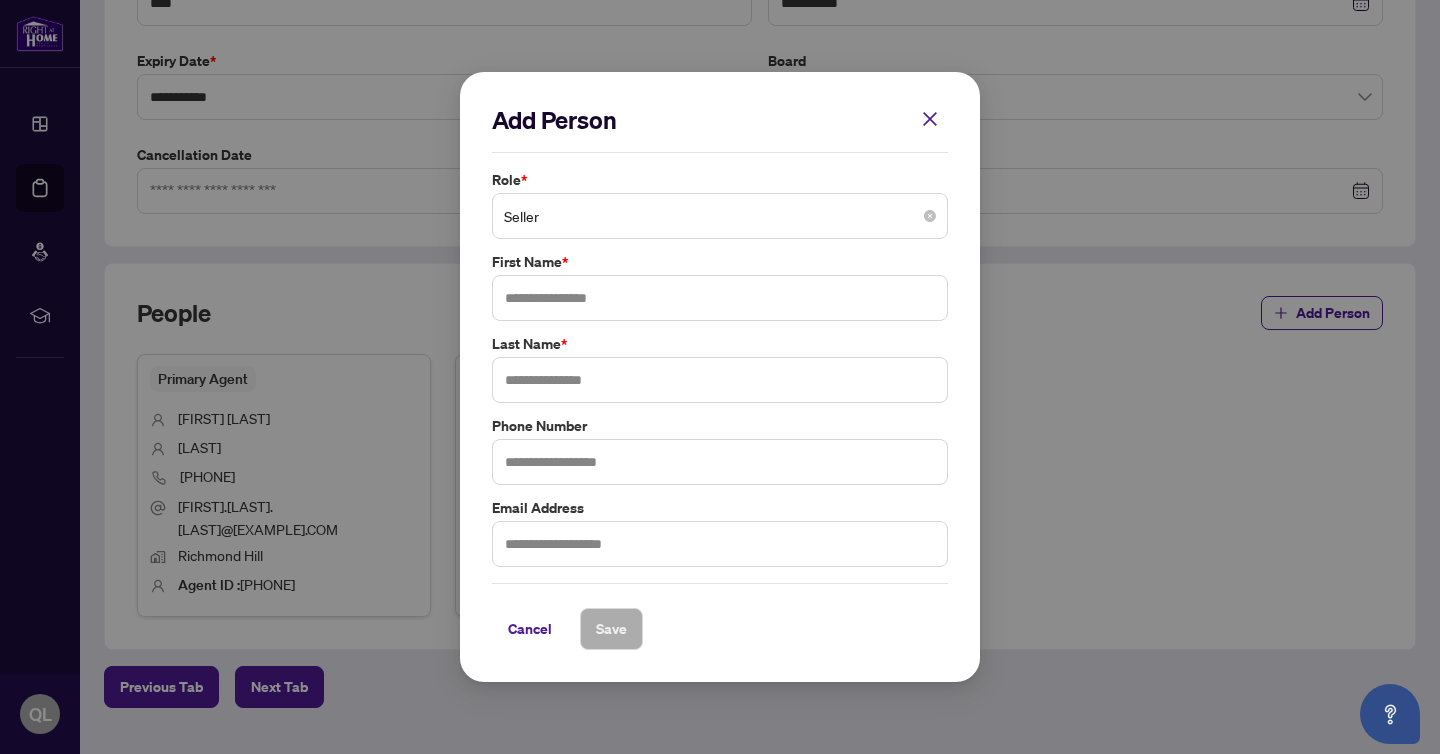 click on "Seller" at bounding box center (720, 216) 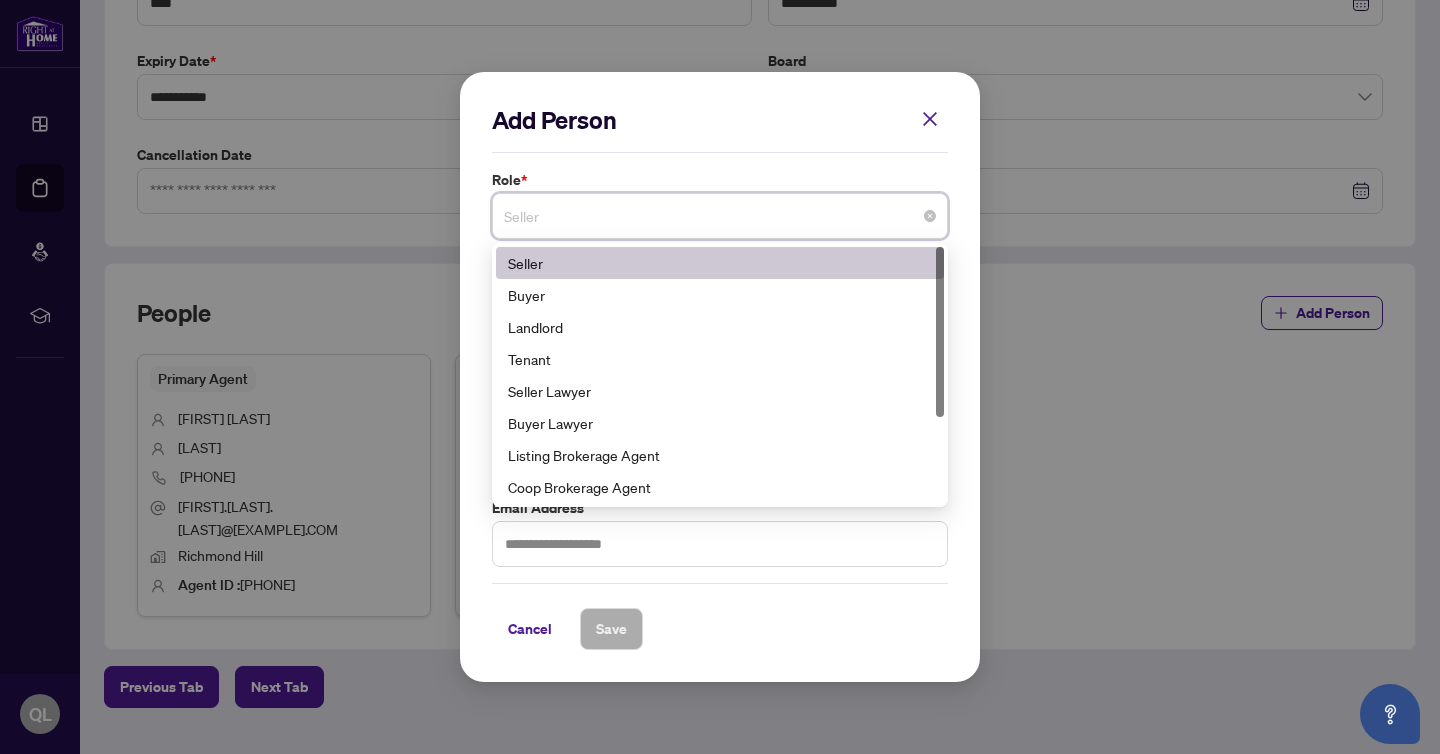 click on "Seller" at bounding box center [720, 263] 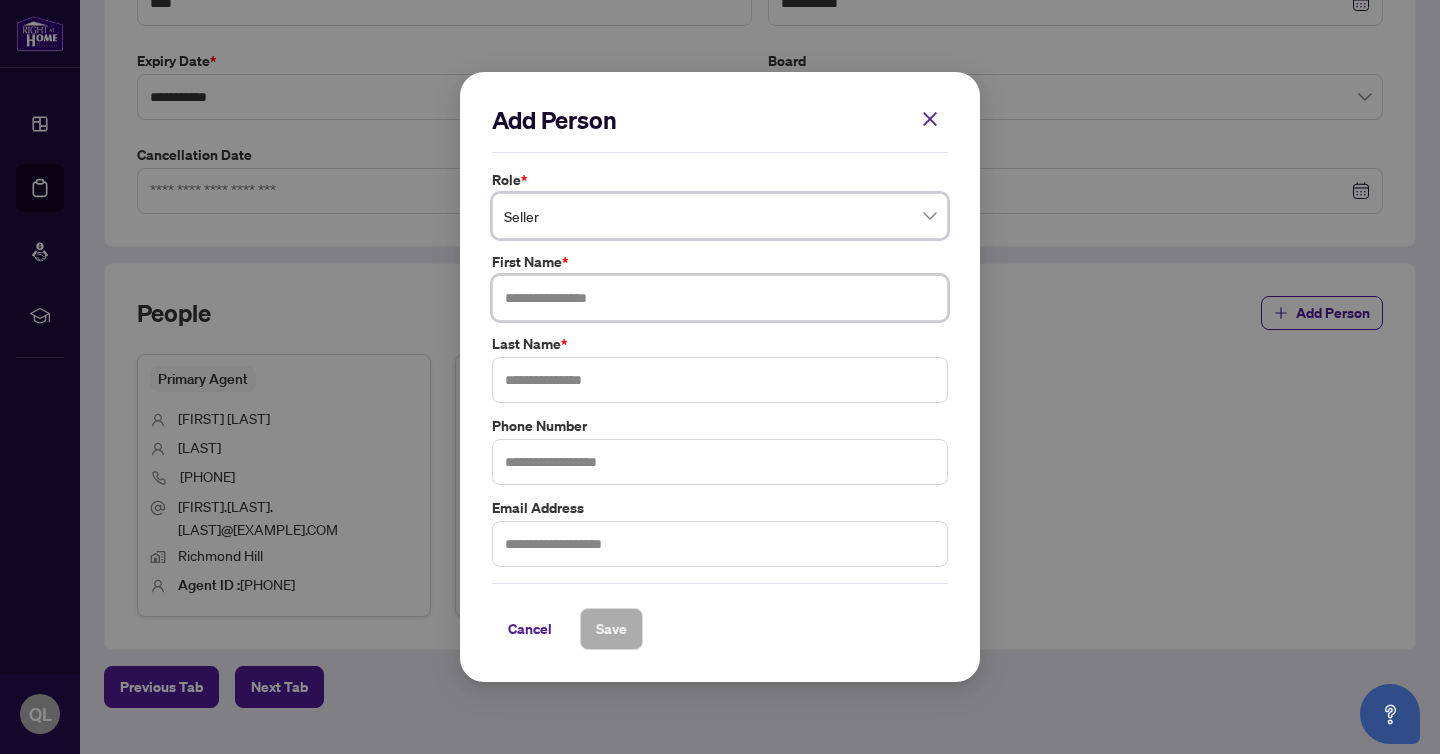 click at bounding box center (720, 298) 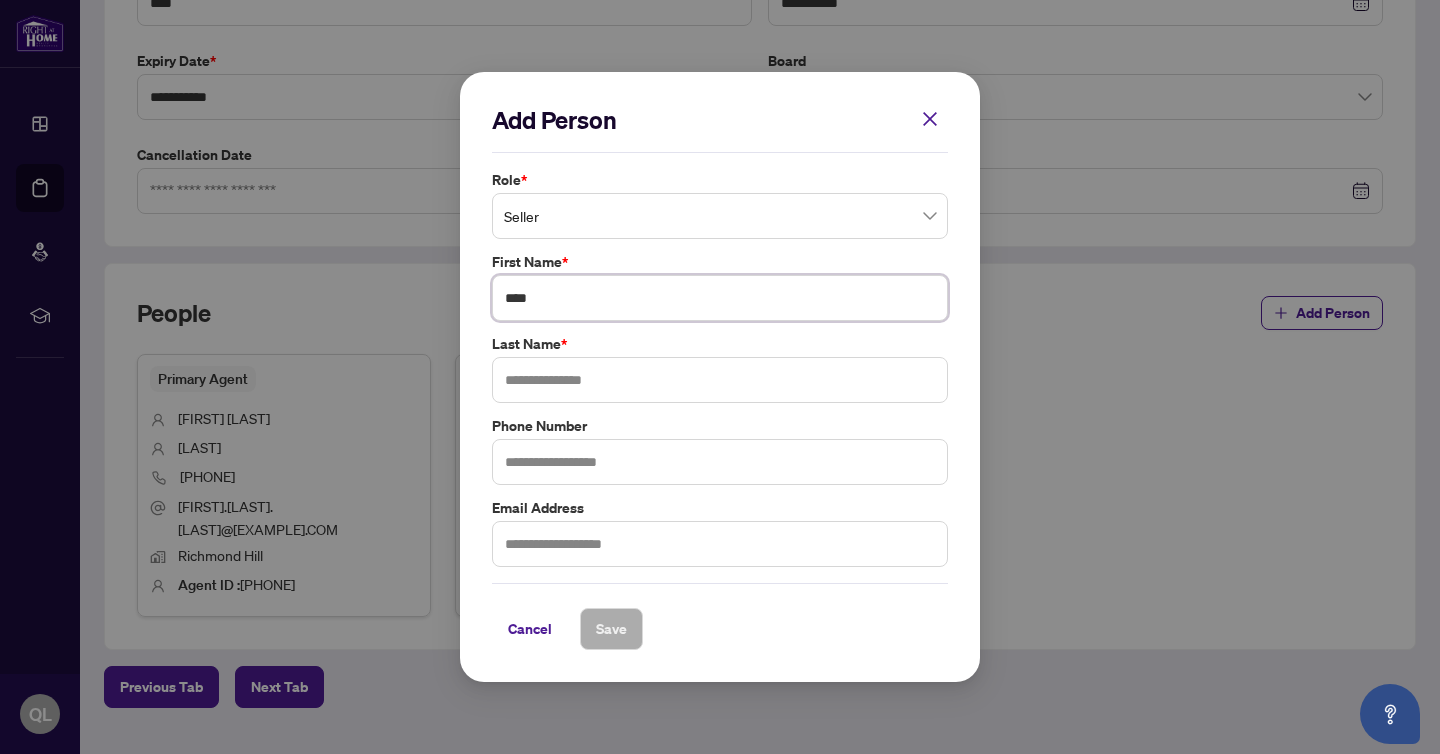 type on "****" 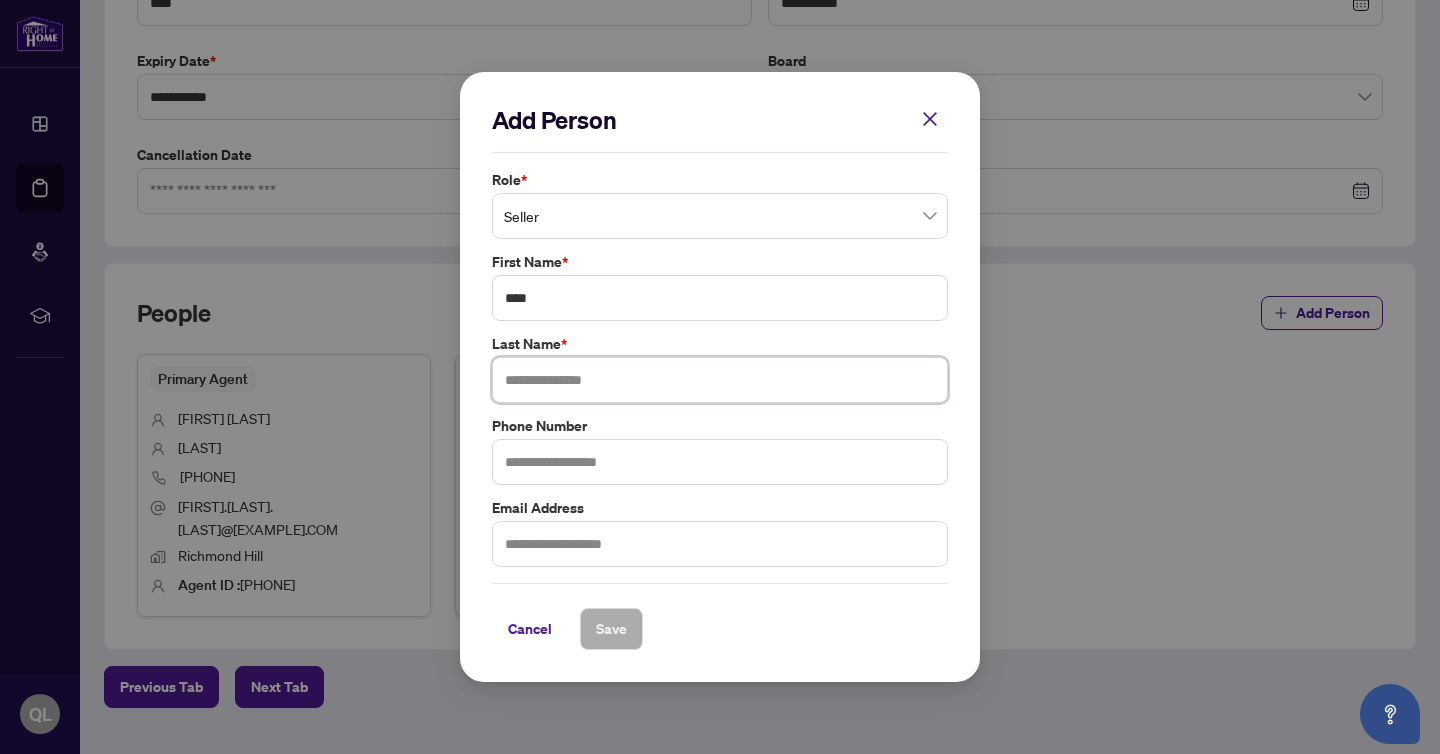 type on "*" 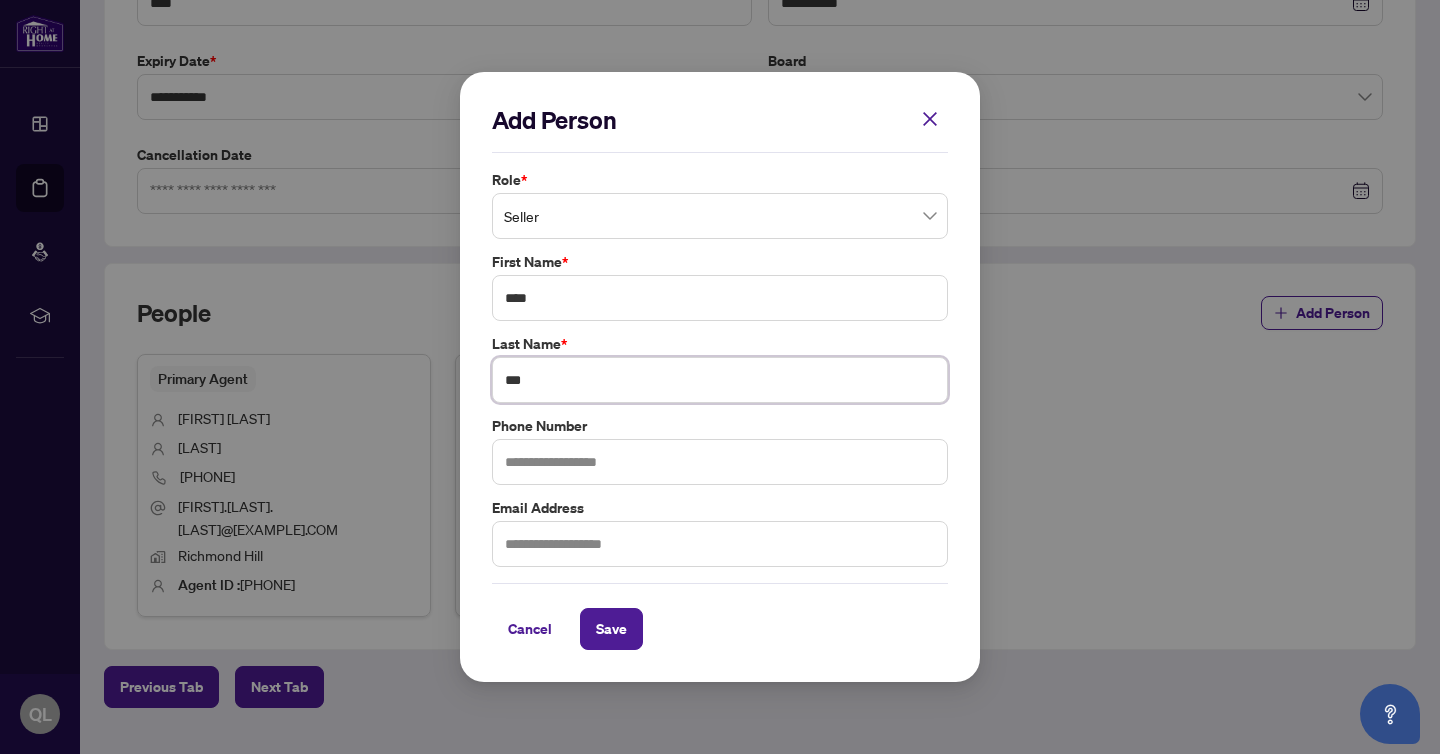 type on "***" 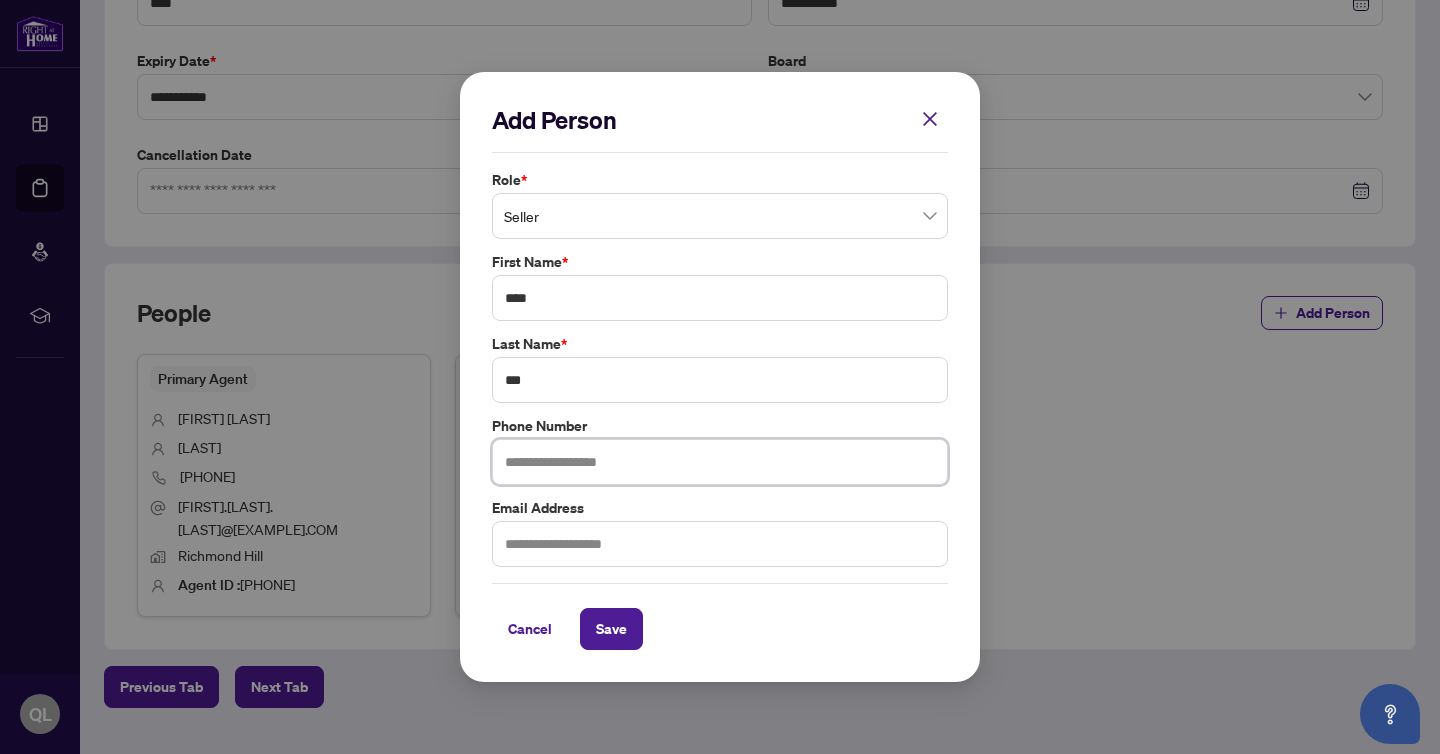 type on "*" 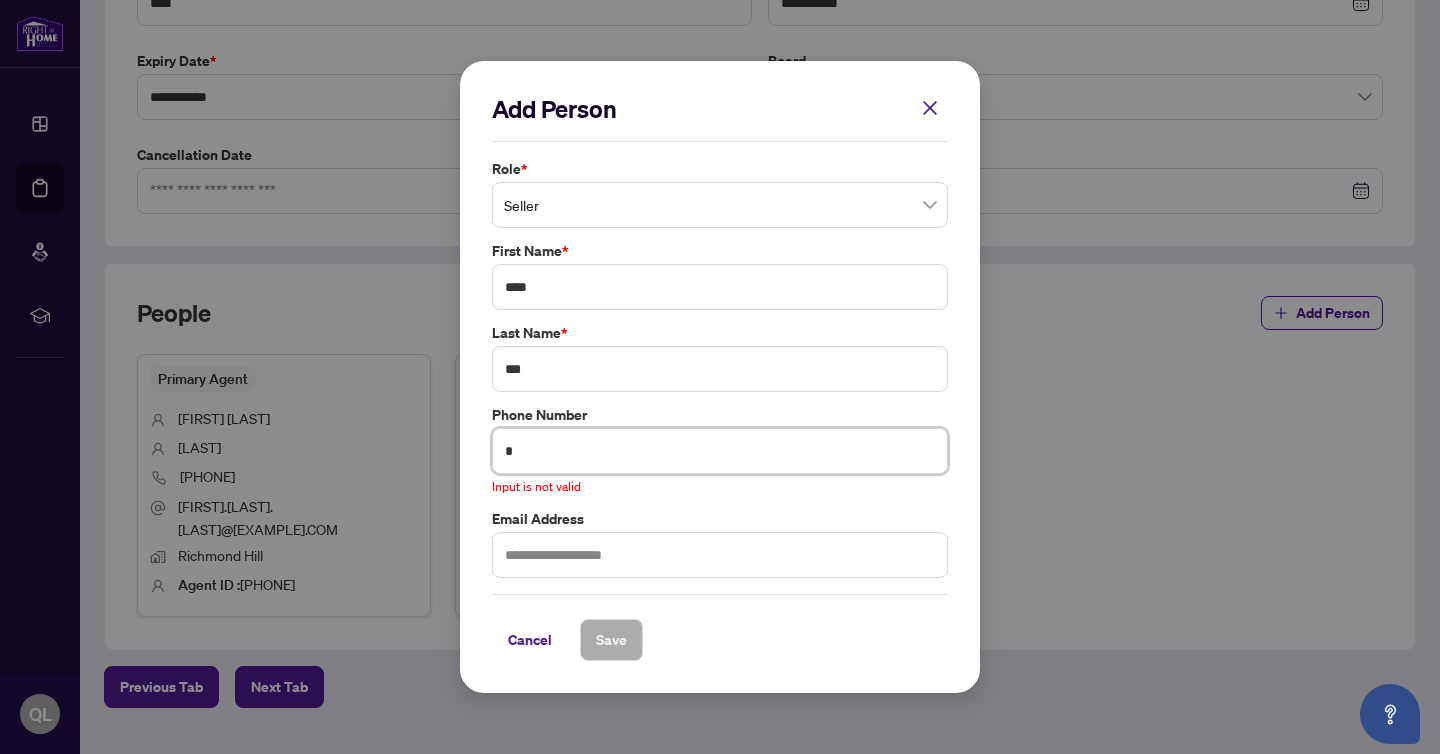 type 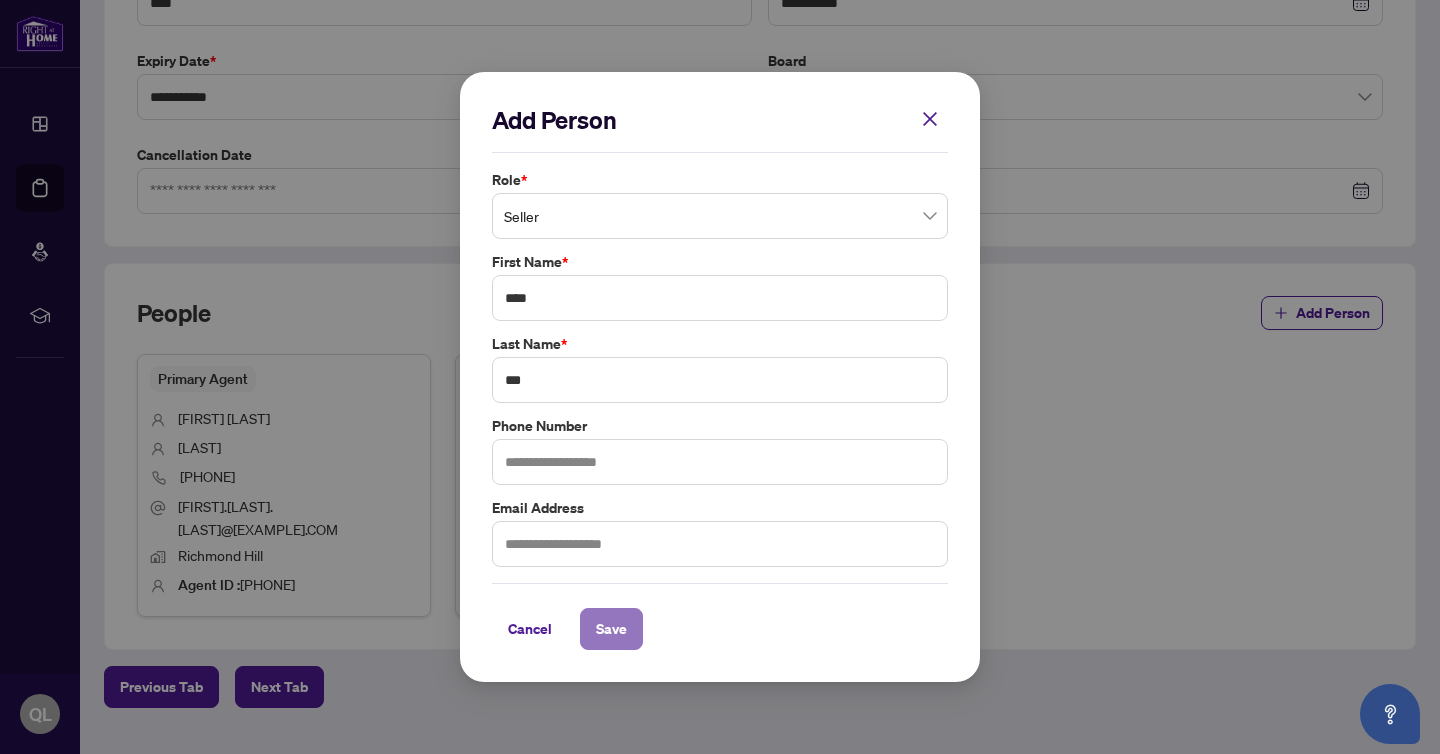 click on "Save" at bounding box center (611, 629) 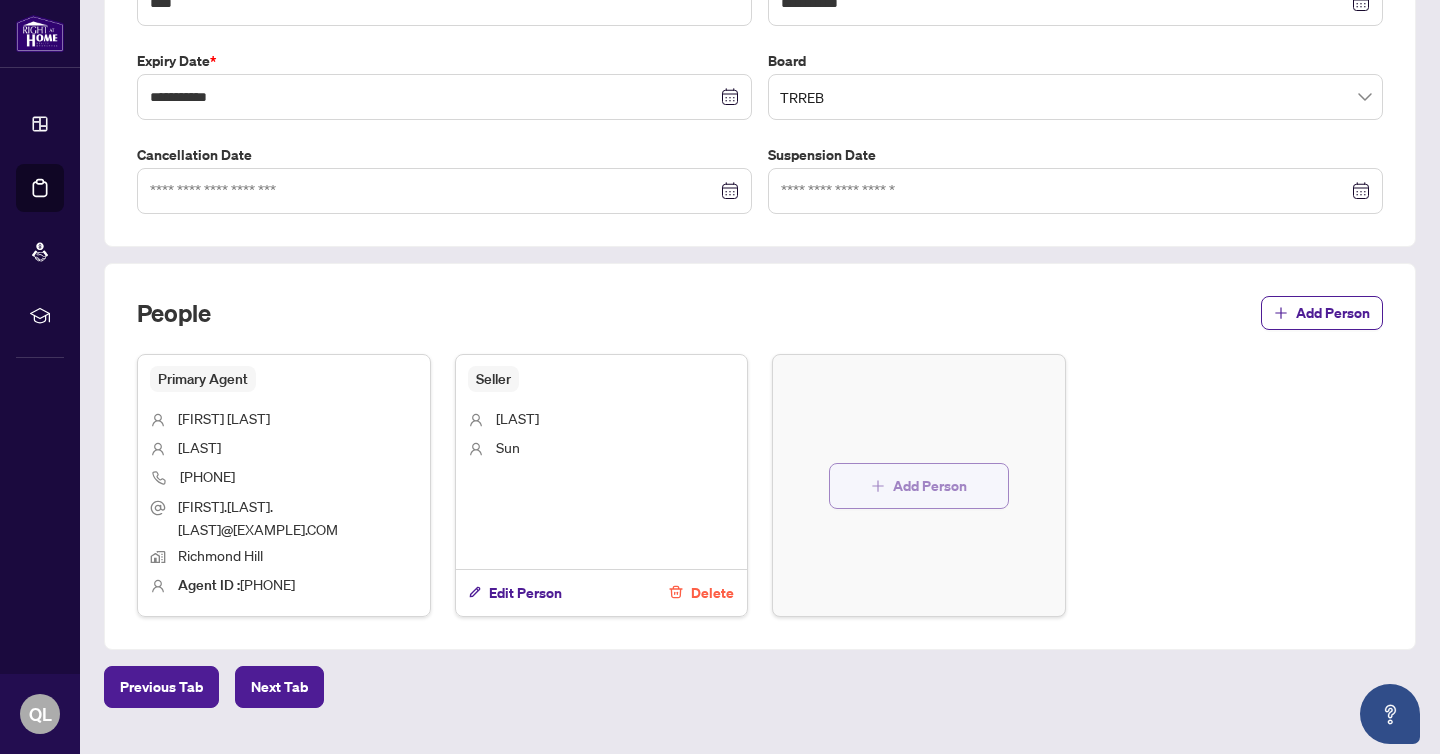 click on "Add Person" at bounding box center [919, 486] 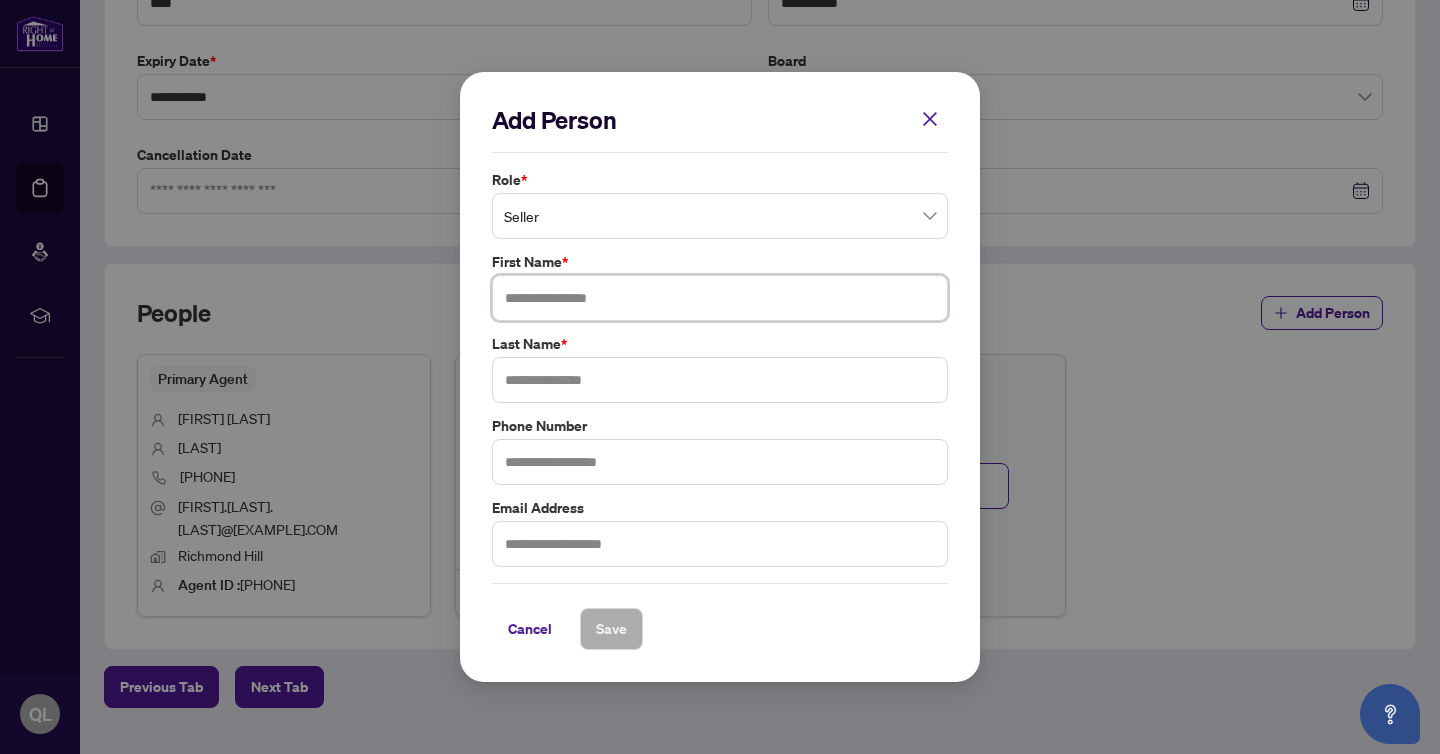click at bounding box center (720, 298) 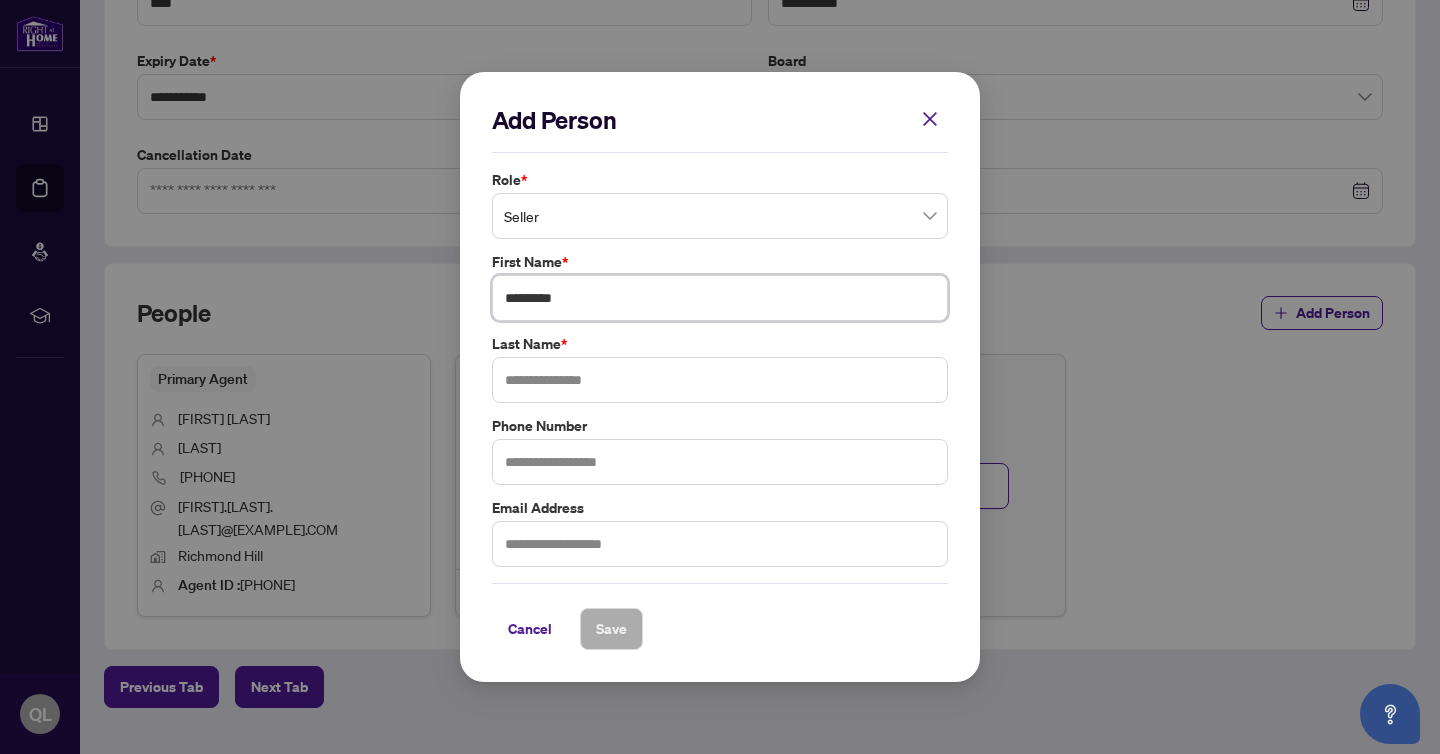 type on "*********" 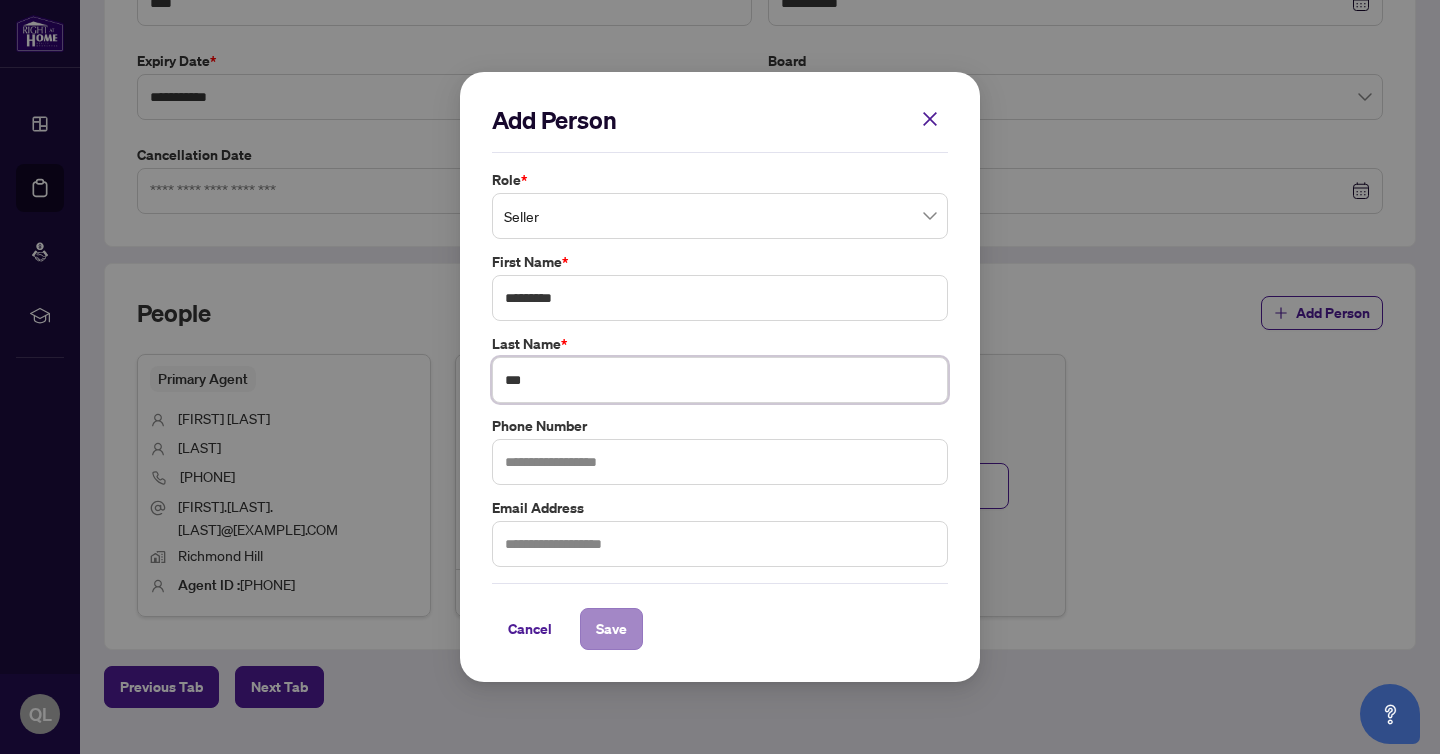 type on "***" 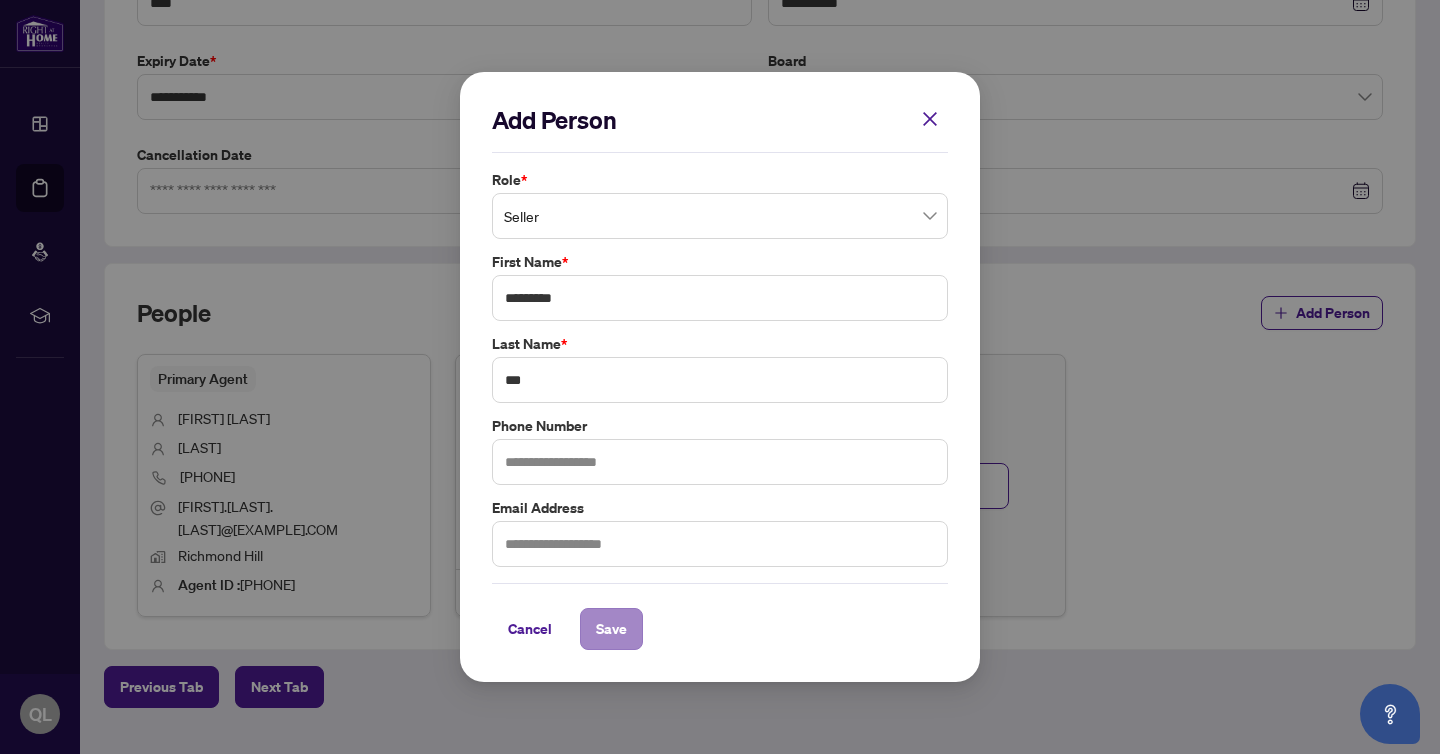 click on "Save" at bounding box center [611, 629] 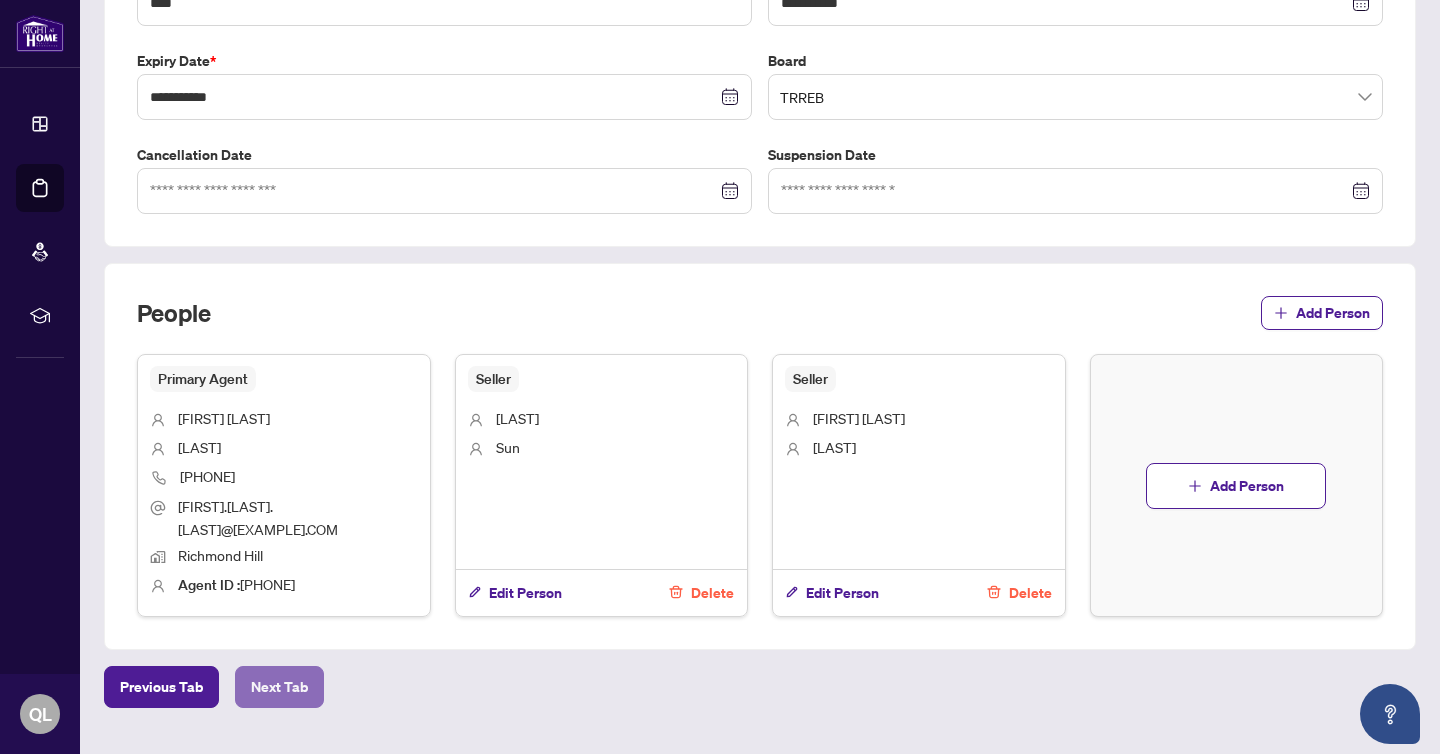 click on "Next Tab" at bounding box center (279, 687) 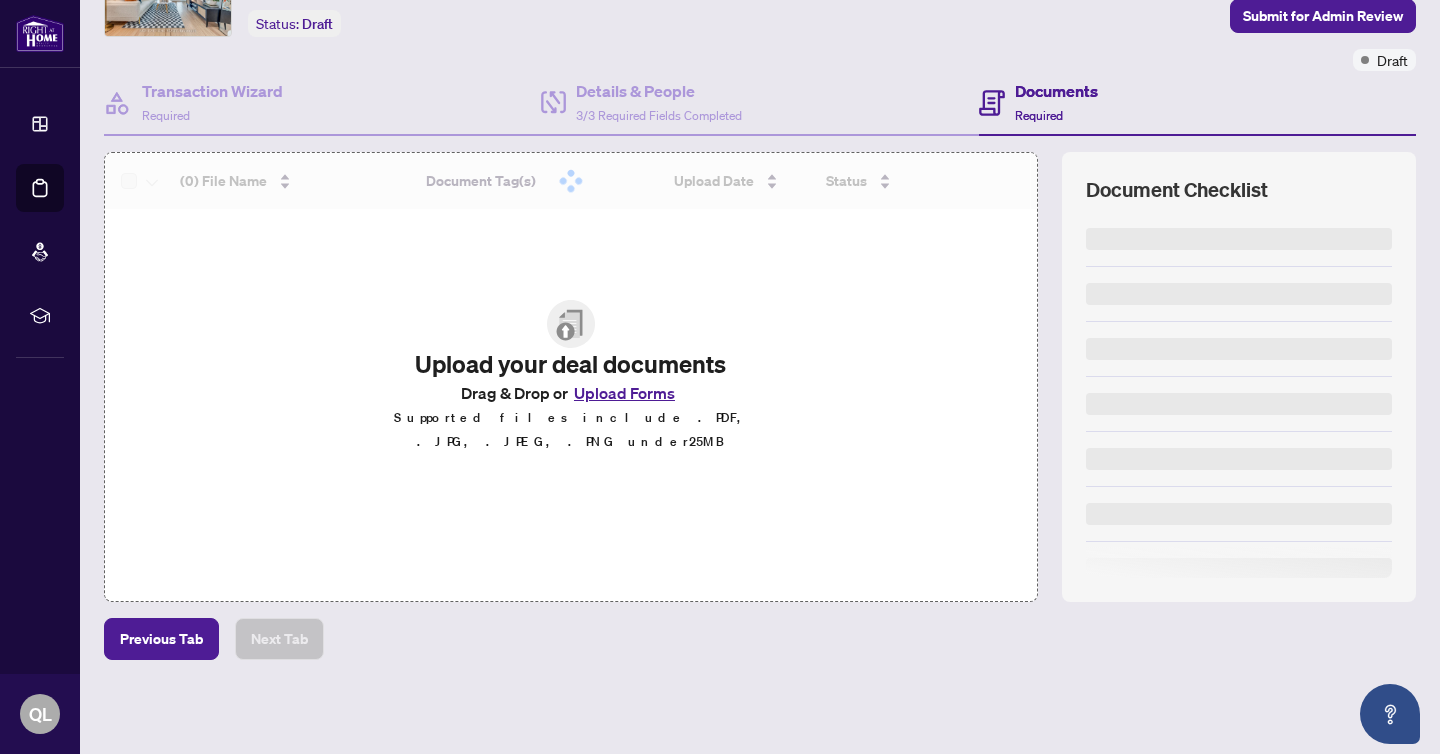 scroll, scrollTop: 0, scrollLeft: 0, axis: both 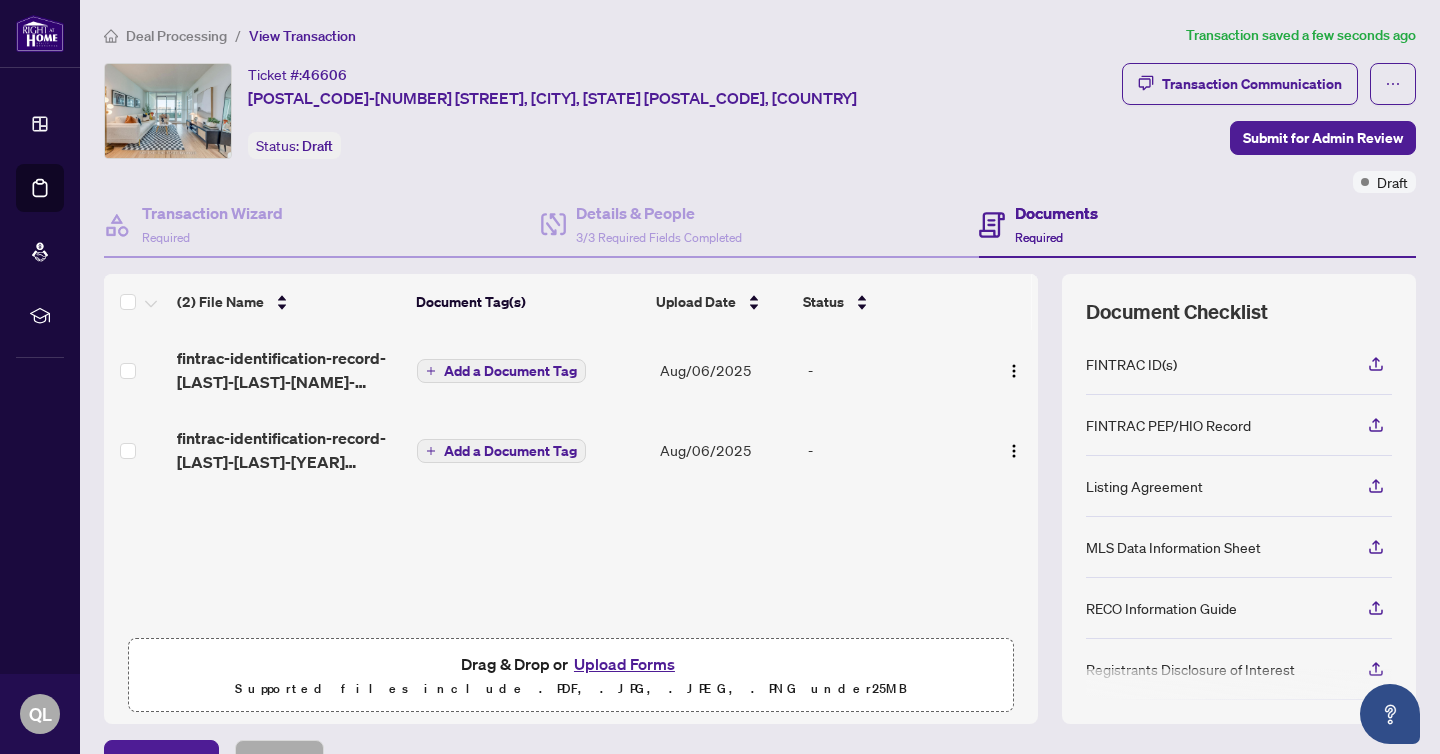 click on "Add a Document Tag" at bounding box center (530, 370) 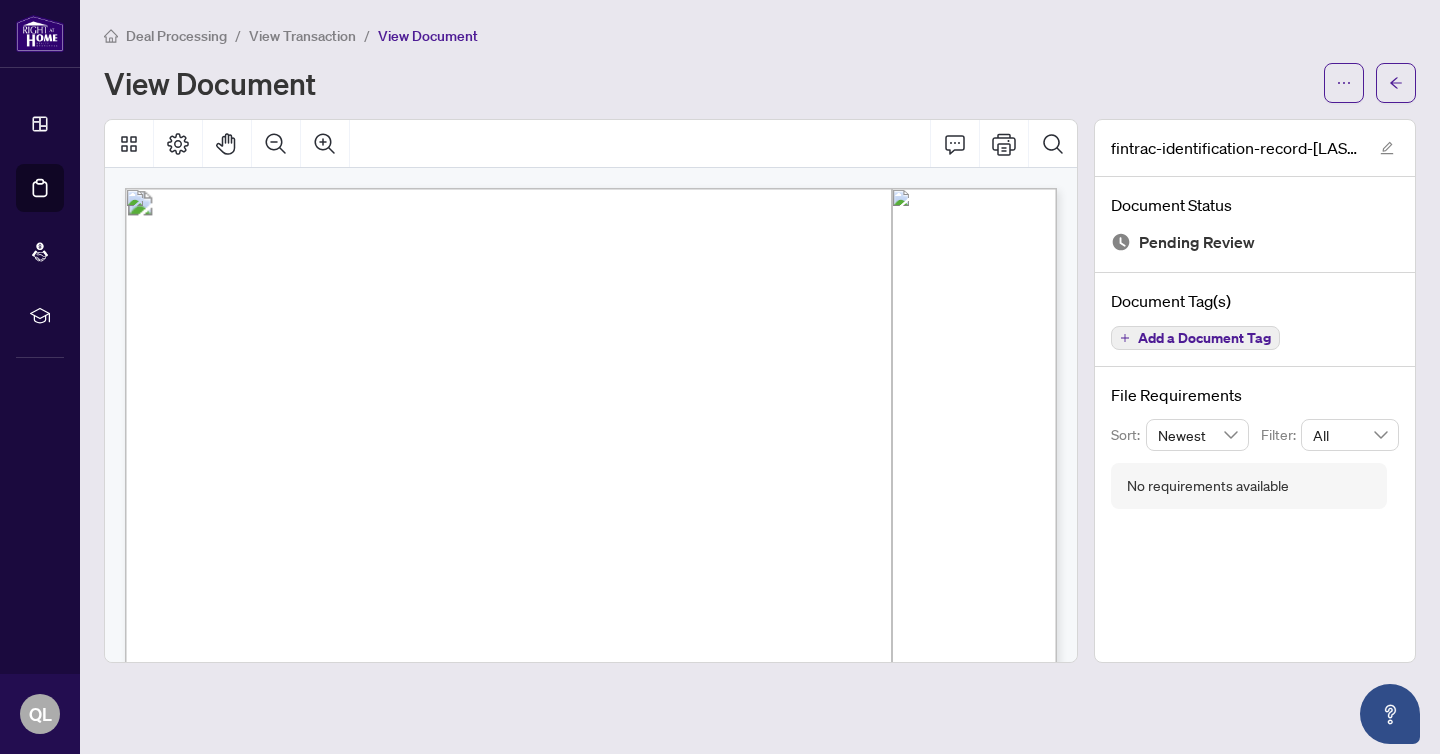 click on "Add a Document Tag" at bounding box center (1195, 338) 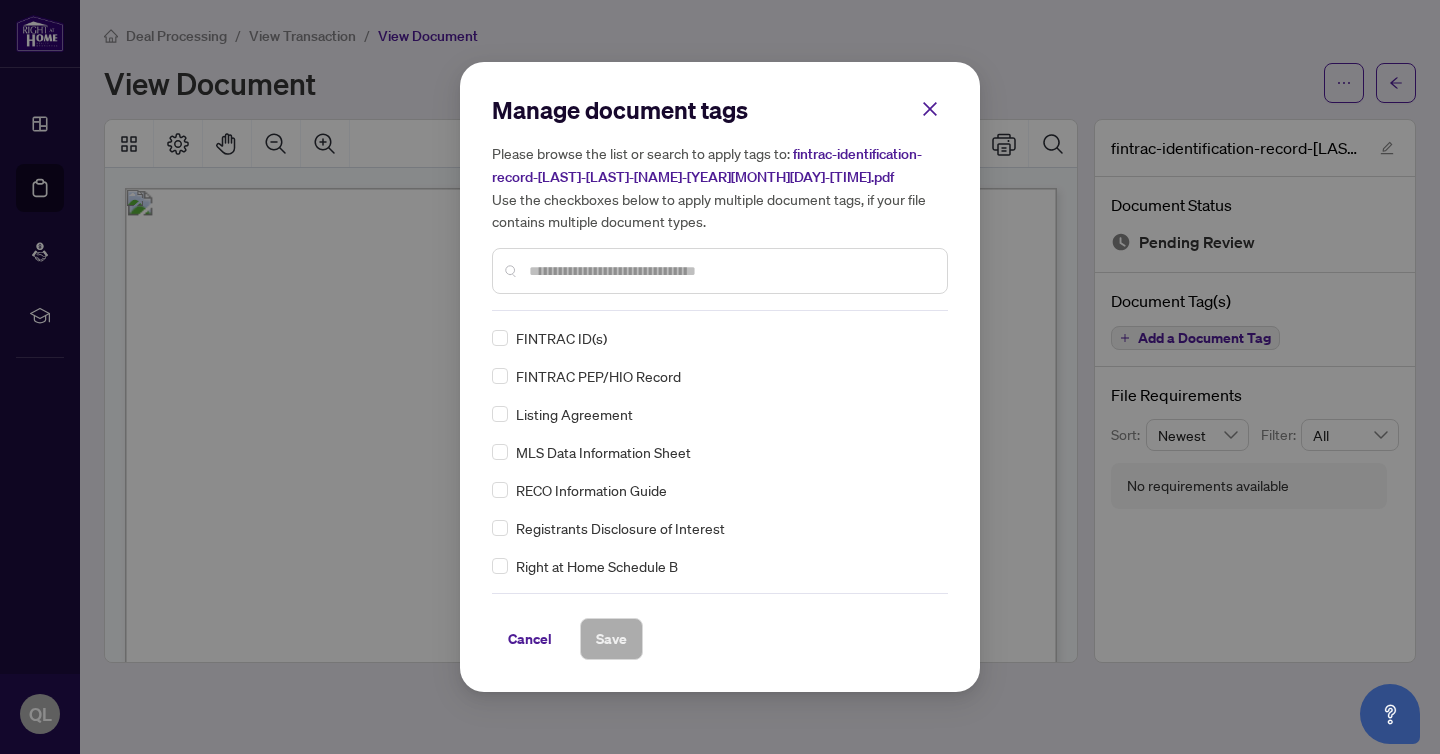 click on "Manage document tags Please browse the list or search to apply tags to:   fintrac-identification-record-[LAST]-[LAST]-[NAME]-[YEAR][MONTH][DAY]-[TIME].pdf   Use the checkboxes below to apply multiple document tags, if your file contains multiple document types.   FINTRAC ID(s) FINTRAC PEP/HIO Record Listing Agreement MLS Data Information Sheet RECO Information Guide Registrants Disclosure of Interest Right at Home Schedule B Sellers Direction Sharing Substance 208 Entry/Access to Property Seller Acknowledgement 244 Seller’s Direction re: Property/Offers 1st Page of the APS Advance Paperwork Agent Correspondence Agreement of Assignment of Purchase and Sale Agreement of Purchase and Sale Agreement to Cooperate /Broker Referral Agreement to Lease Articles of Incorporation Back to Vendor Letter Belongs to Another Transaction Builder's Consent Buyer Designated Representation Agreement Buyer Designated Representation Agreement Buyers Lawyer Information Certificate of Estate Trustee(s) Client Refused to Sign Closing Date Change" at bounding box center [720, 377] 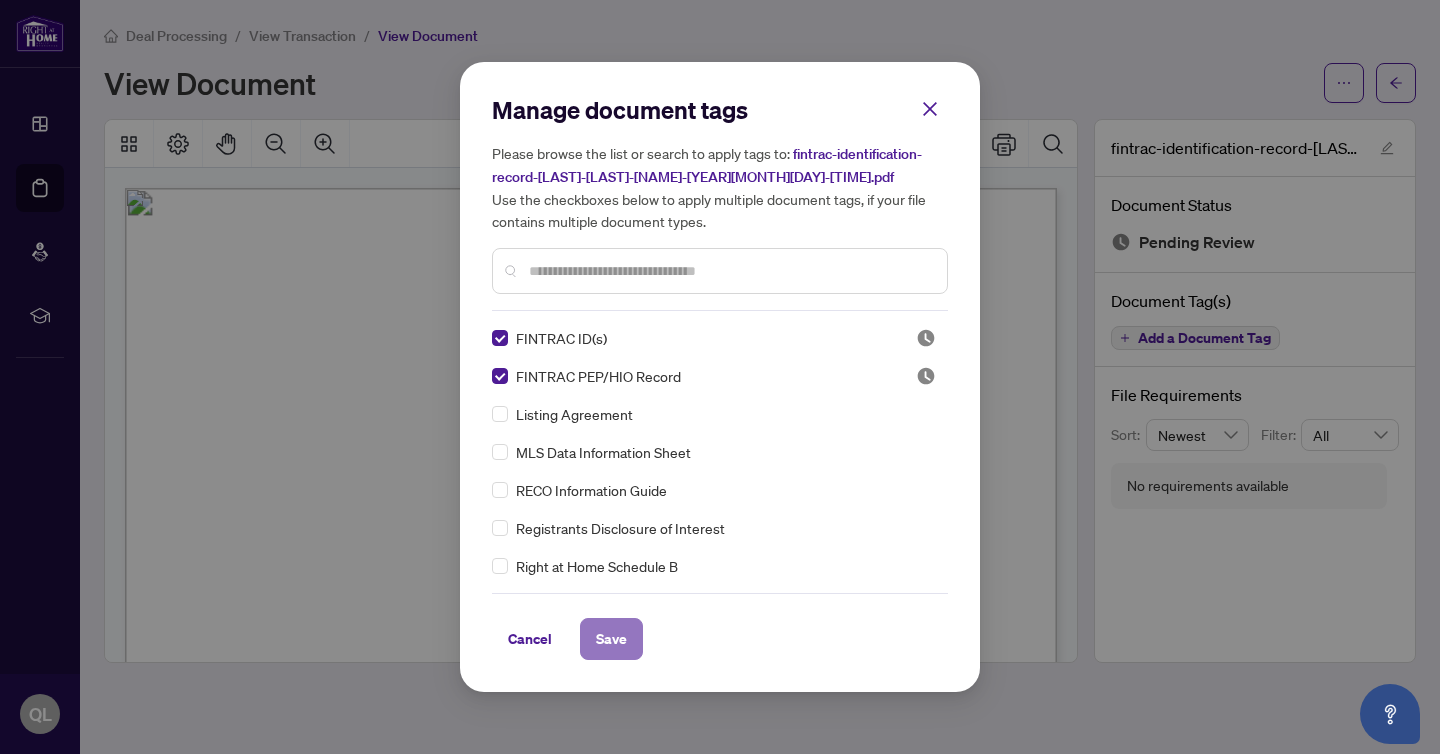 click on "Save" at bounding box center [611, 639] 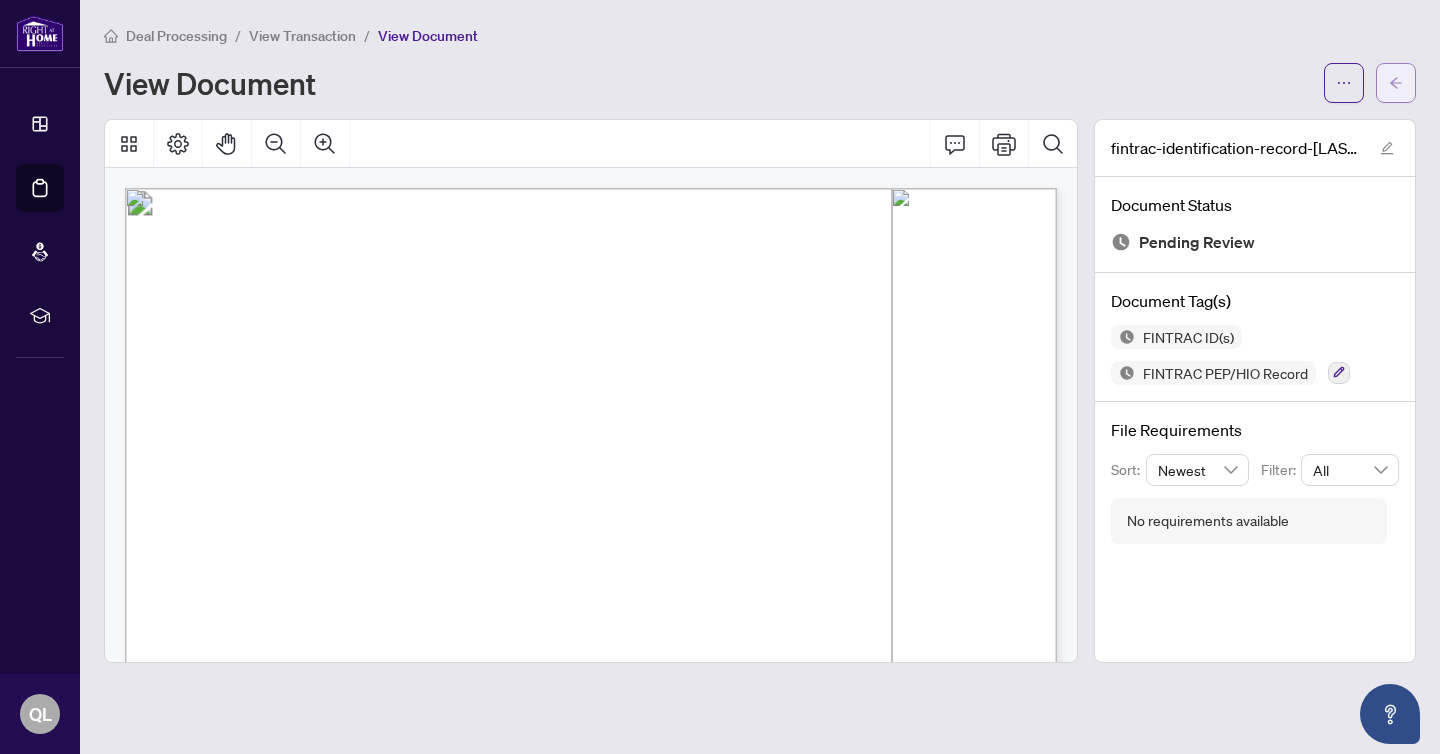 click at bounding box center (1396, 83) 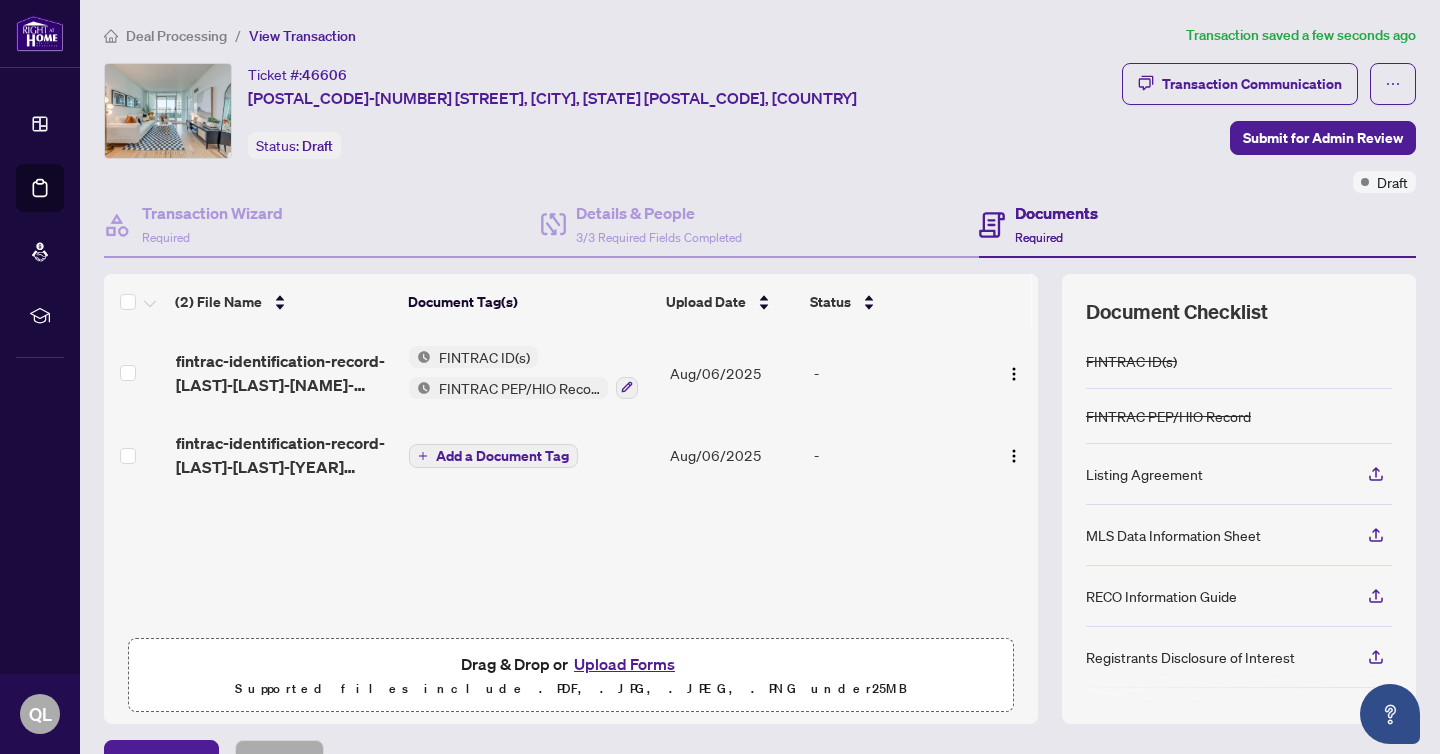 click on "Add a Document Tag" at bounding box center (502, 456) 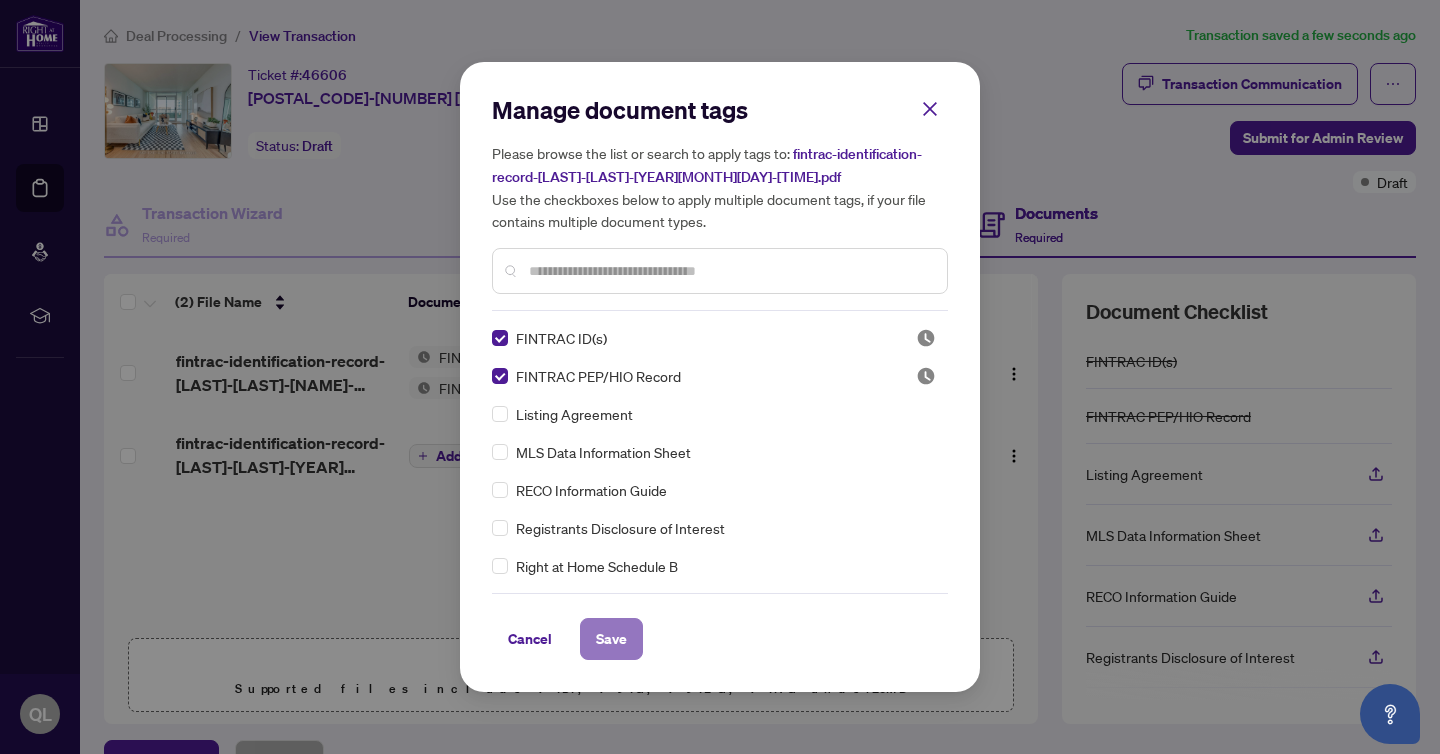 click on "Save" at bounding box center [611, 639] 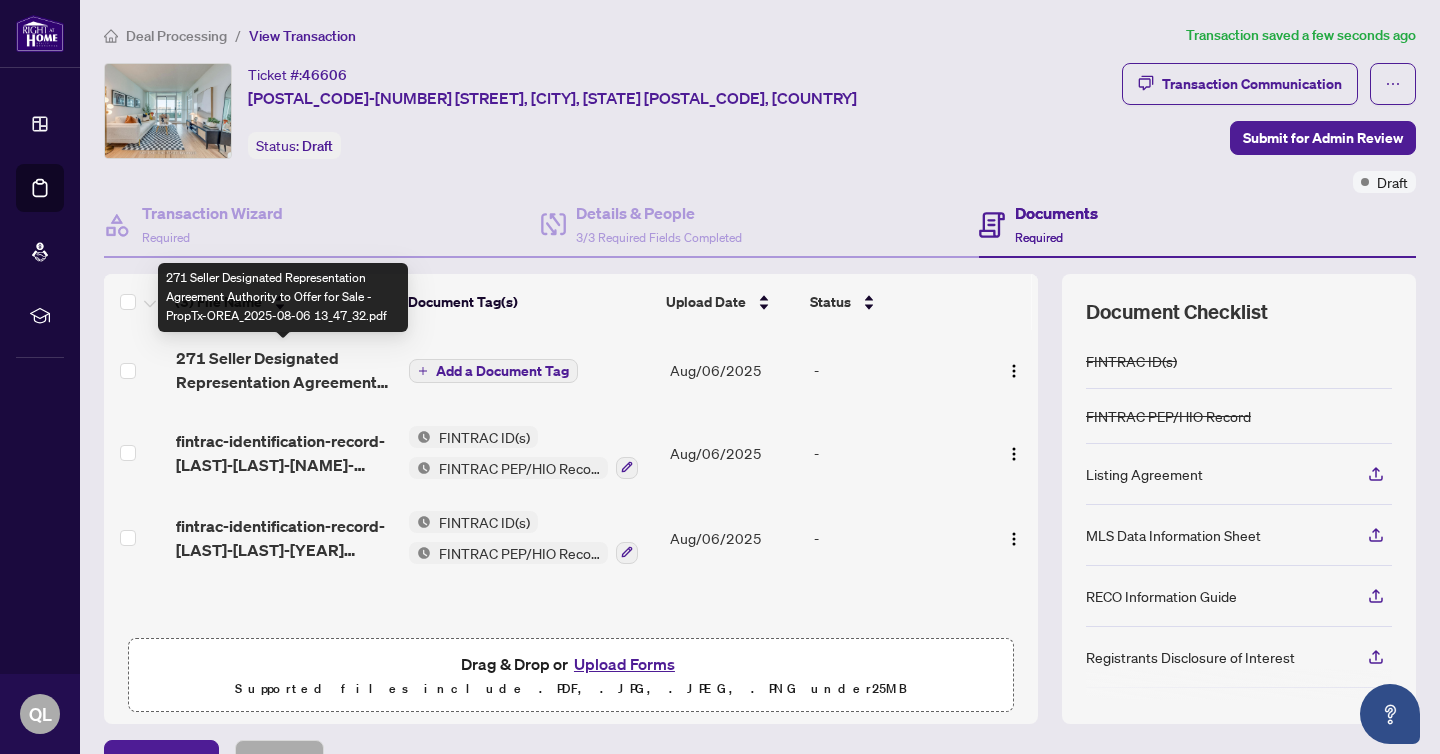 click on "271 Seller Designated Representation Agreement Authority to Offer for Sale - PropTx-OREA_2025-08-06 13_47_32.pdf" at bounding box center (285, 370) 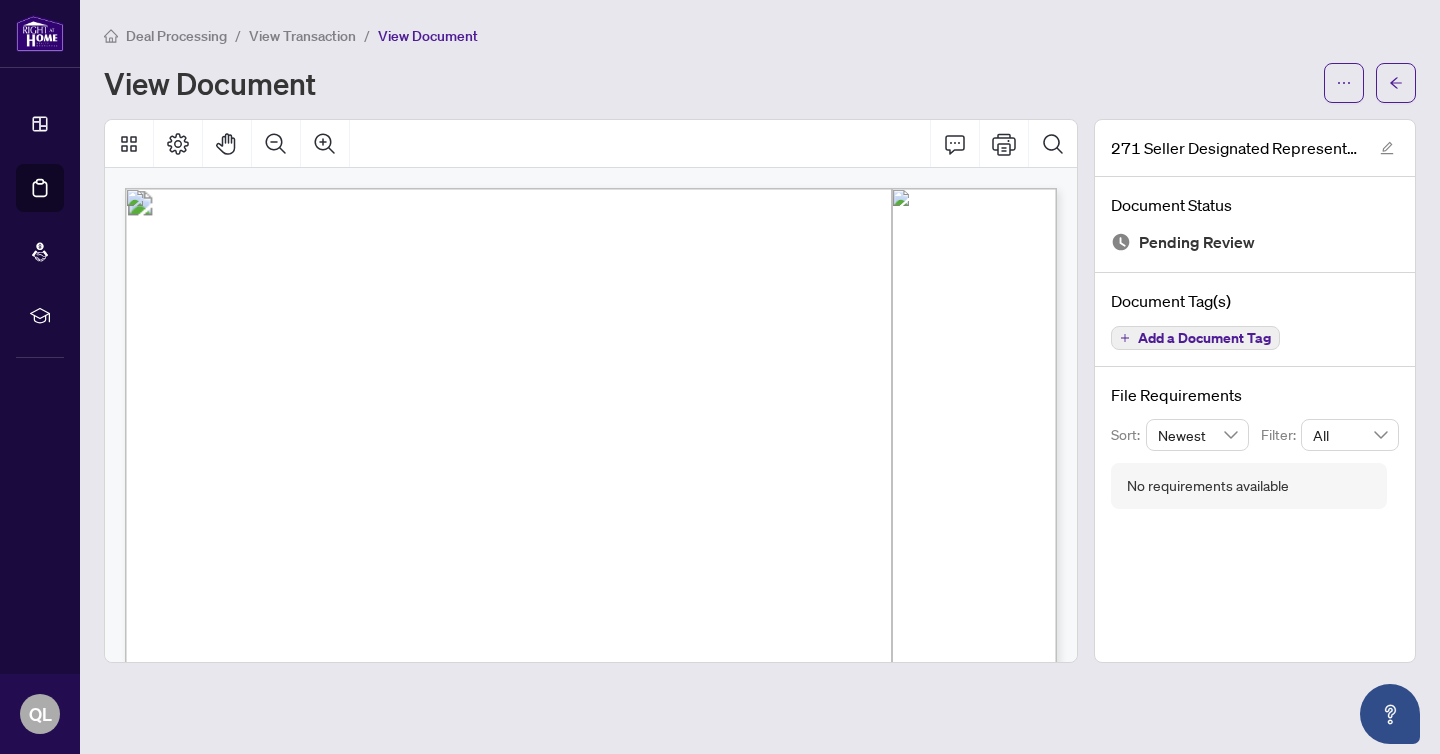 click on "Add a Document Tag" at bounding box center [1204, 338] 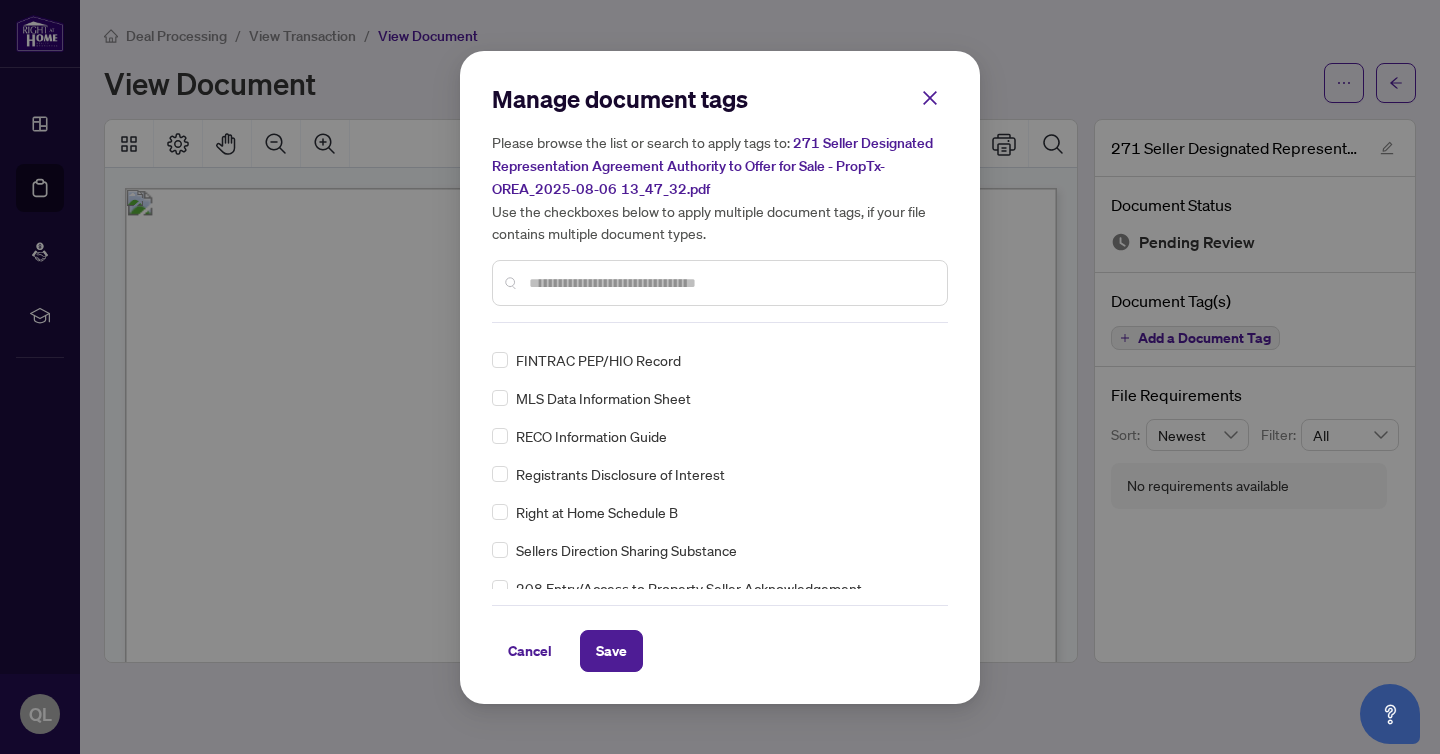 scroll, scrollTop: 74, scrollLeft: 0, axis: vertical 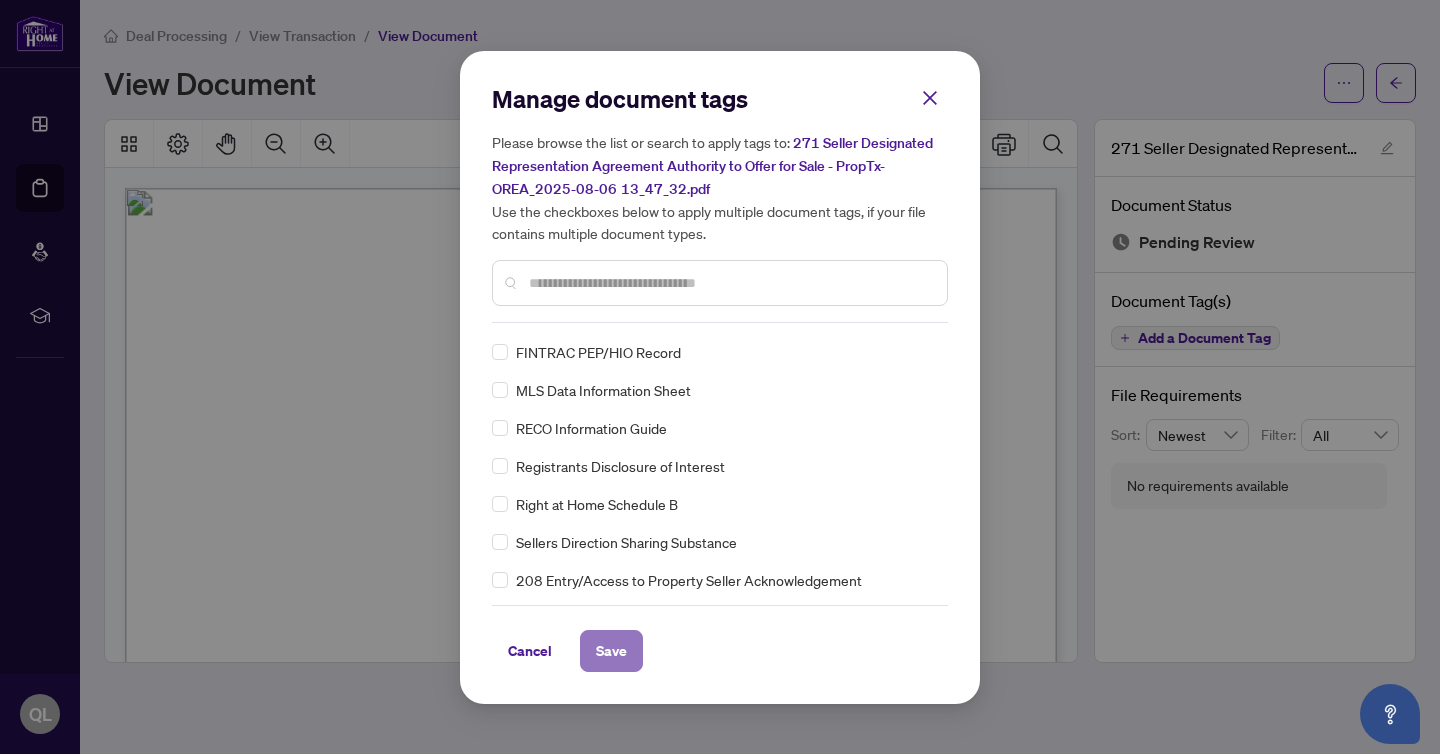 click on "Save" at bounding box center (611, 651) 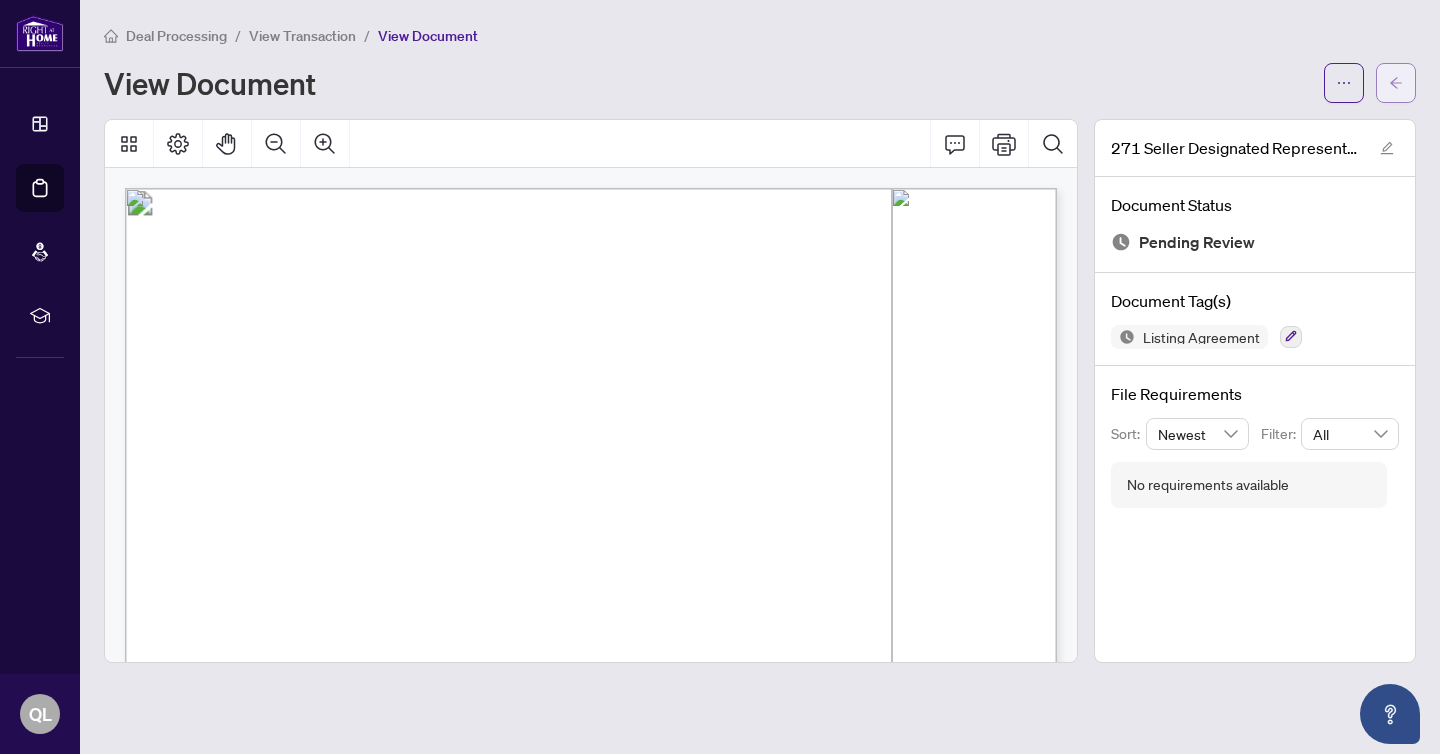 click at bounding box center [1396, 83] 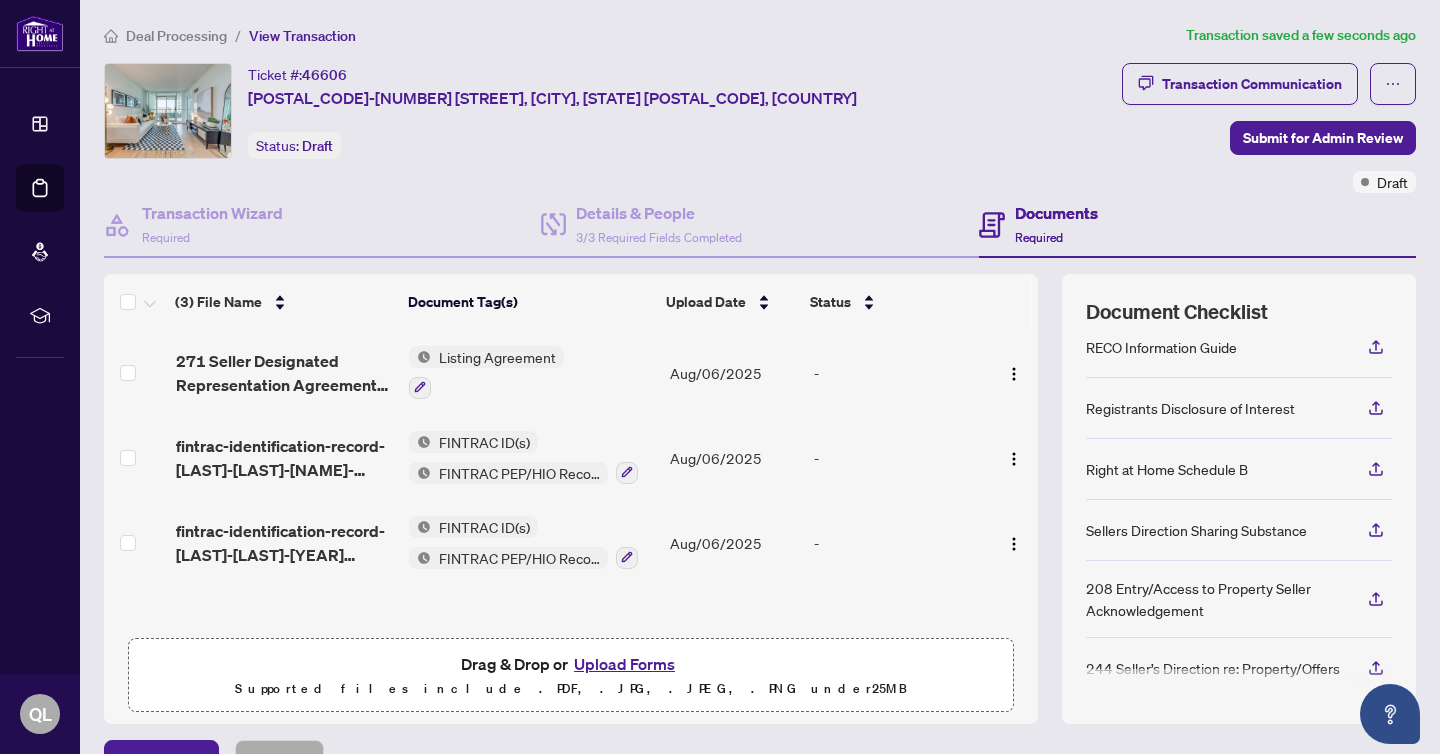 scroll, scrollTop: 249, scrollLeft: 0, axis: vertical 